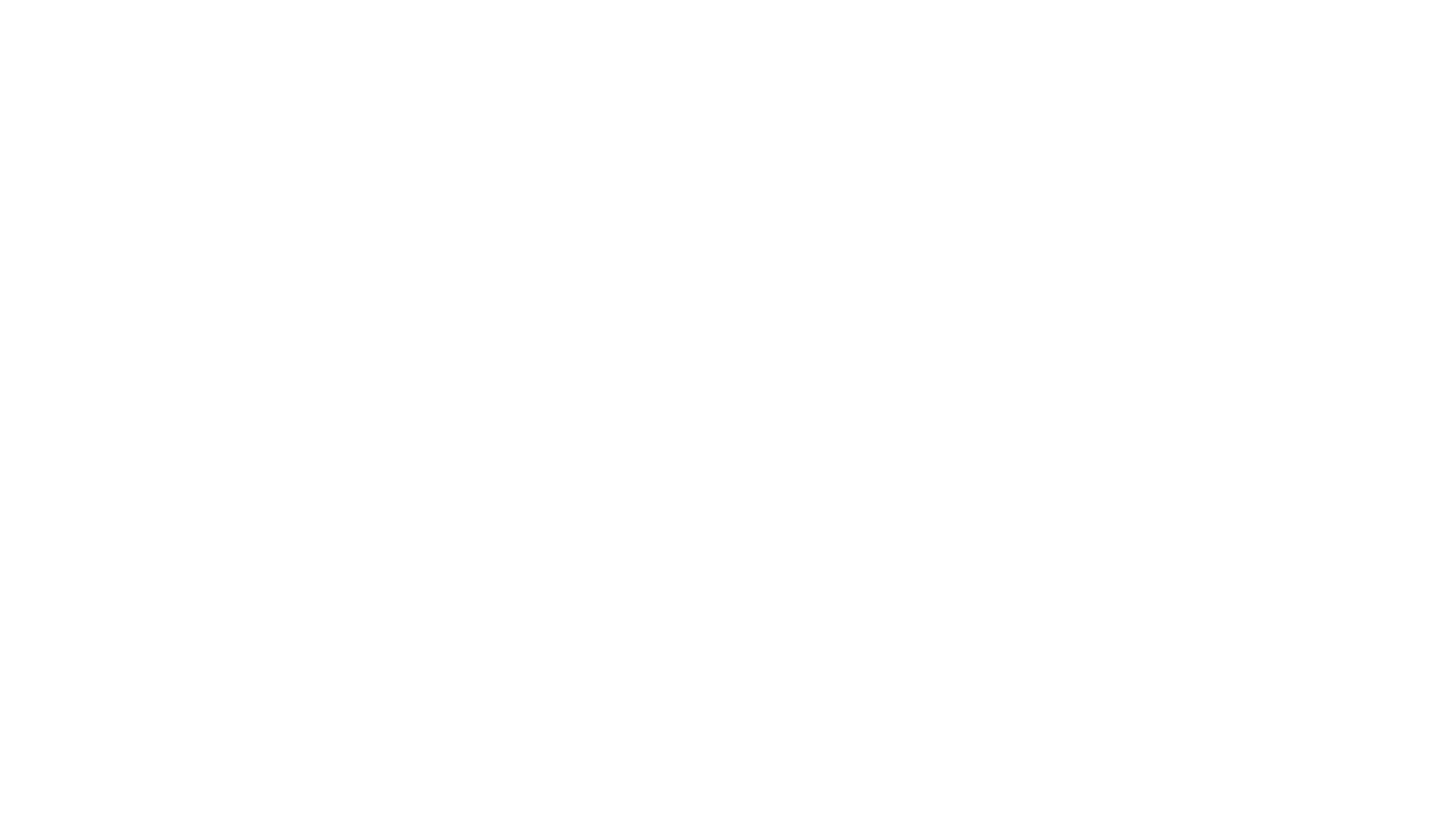 scroll, scrollTop: 0, scrollLeft: 0, axis: both 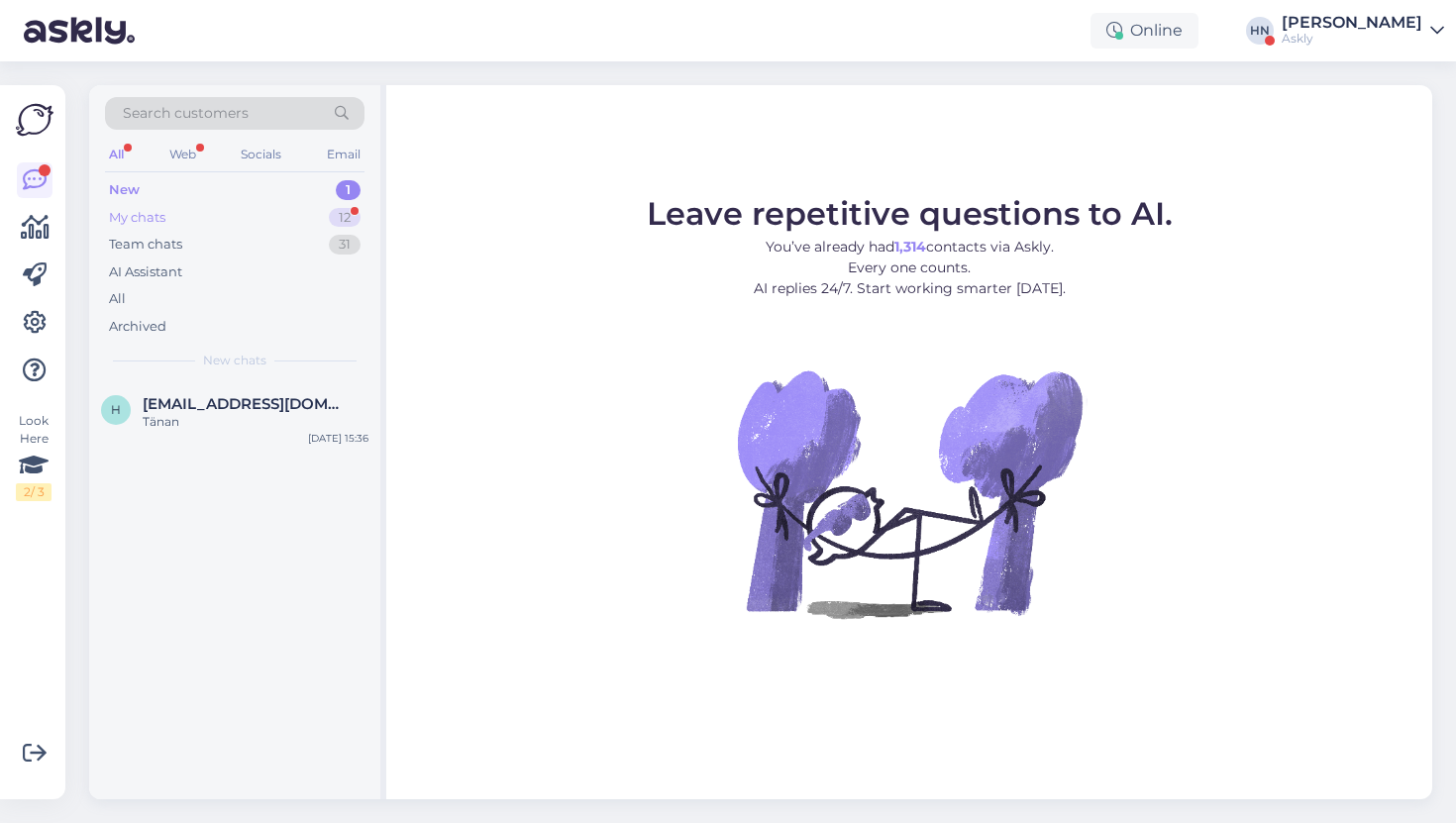 click on "12" at bounding box center [345, 218] 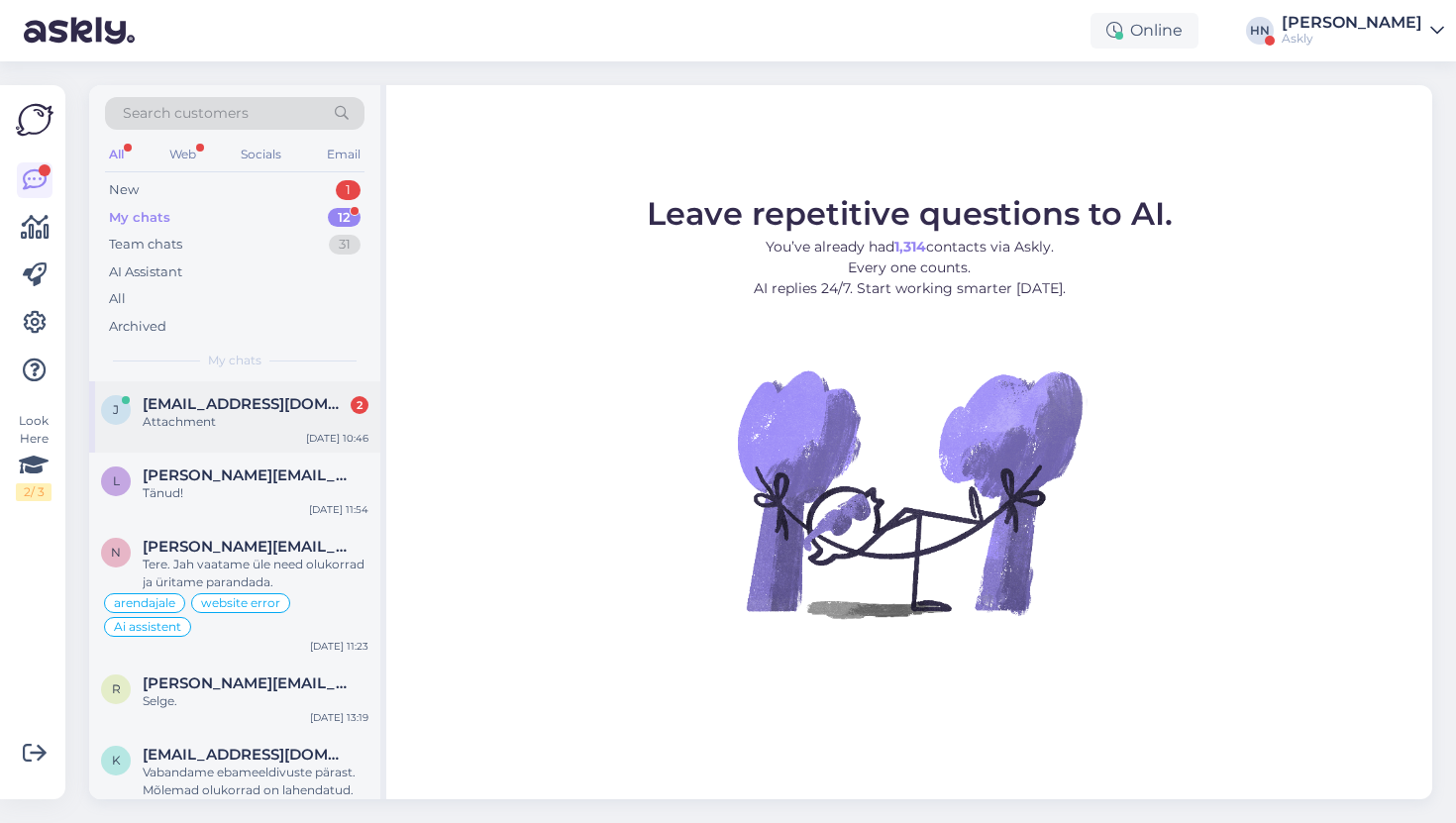 click on "Search customers All Web Socials  Email New 1 My chats 12 Team chats 31 AI Assistant All Archived My chats j jegor@megafort.ee 2 Attachment Jul 30 10:46  l laura@punktid.ee Tänud! Jul 29 11:54  n nelly.vahtramaa@bustruckparts.com Tere. Jah vaatame üle need olukorrad ja üritame parandada. arendajale website error Ai assistent Jul 29 11:23  r reene@tupsunupsu.ee Selge. Jul 23 13:19  k kaisa@hookusbookus.com Vabandame ebameeldivuste pärast. Mõlemad olukorrad on lahendatud. Jul 16 9:59  h hans@askly.me Tere, vaadake palun siin: https://www.askly.me/et/hinnakiri Jul 16 9:42  t teele@ecodisain.ee Siiralt vabandame sellise olukorra pärast, probleem on eemaldatud ja kõik taas toimib. Jul 16 9:41  k kristiina.laur@eestiloto.ee Tõenäoliselt saaksime vastused eksportida. Ei ole kõige ilusam formaat, aga annab ülevaate.  Jul 14 17:05  j #jvw7xrla Ai assistent Jul 14 14:52  i info@ebeauty.ee Saime teil muudetud. Sisselogimise parool jäi samaks. Jul 11 16:38  s silver@evelekt.ee Apr 10 10:11  g grete@decora.ee" at bounding box center (238, 442) 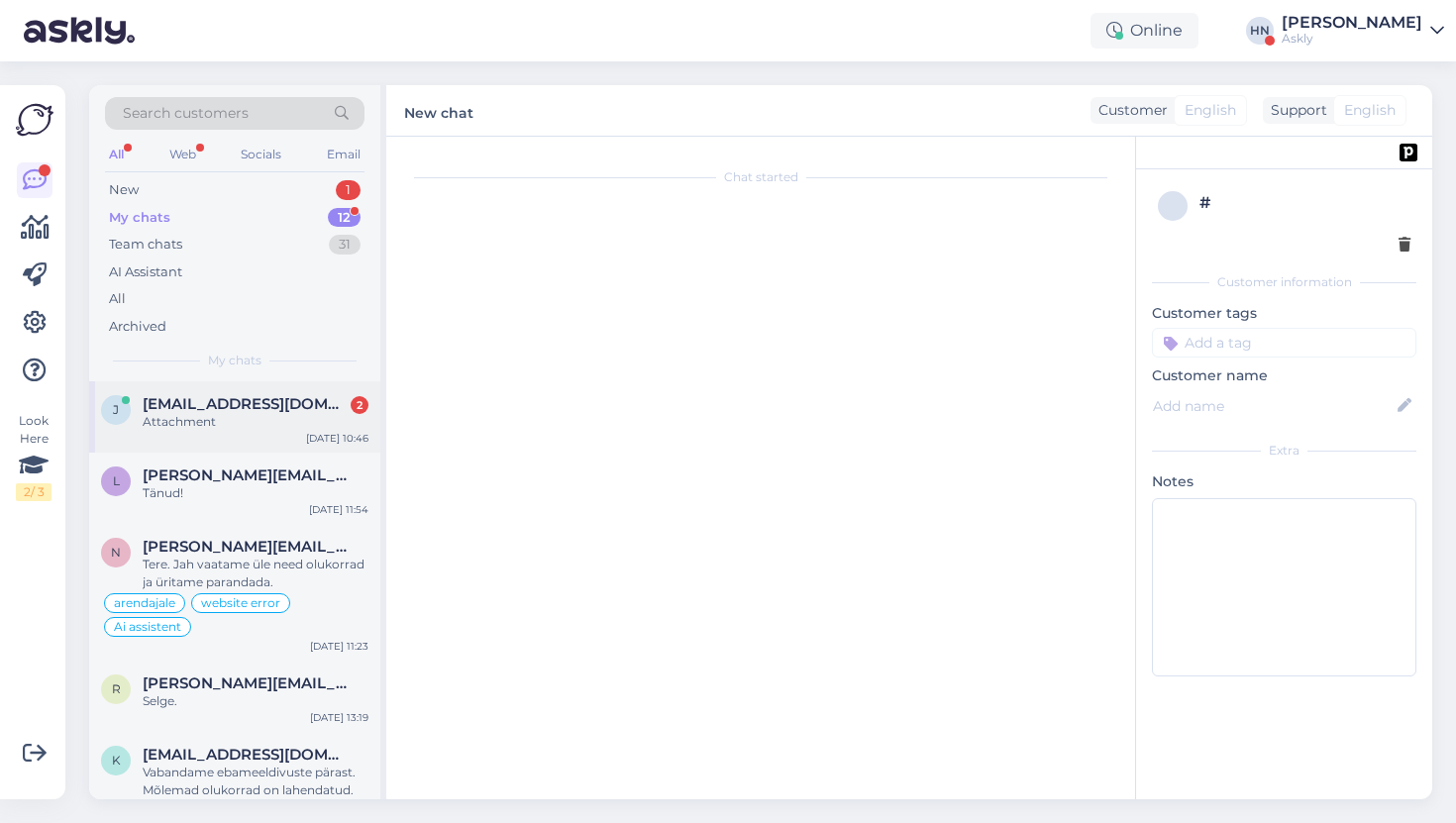 scroll, scrollTop: 10810, scrollLeft: 0, axis: vertical 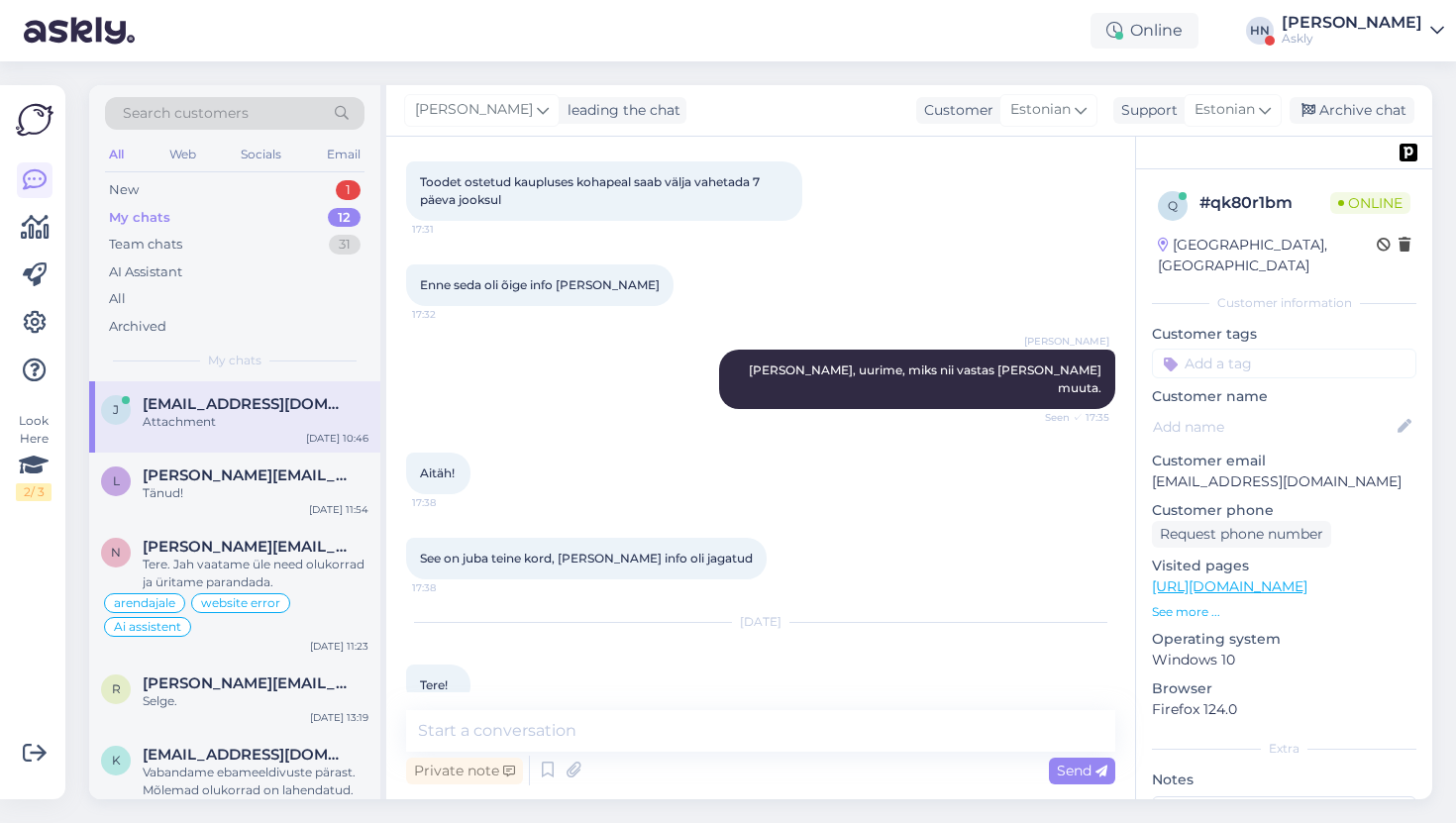 click at bounding box center [447, 790] 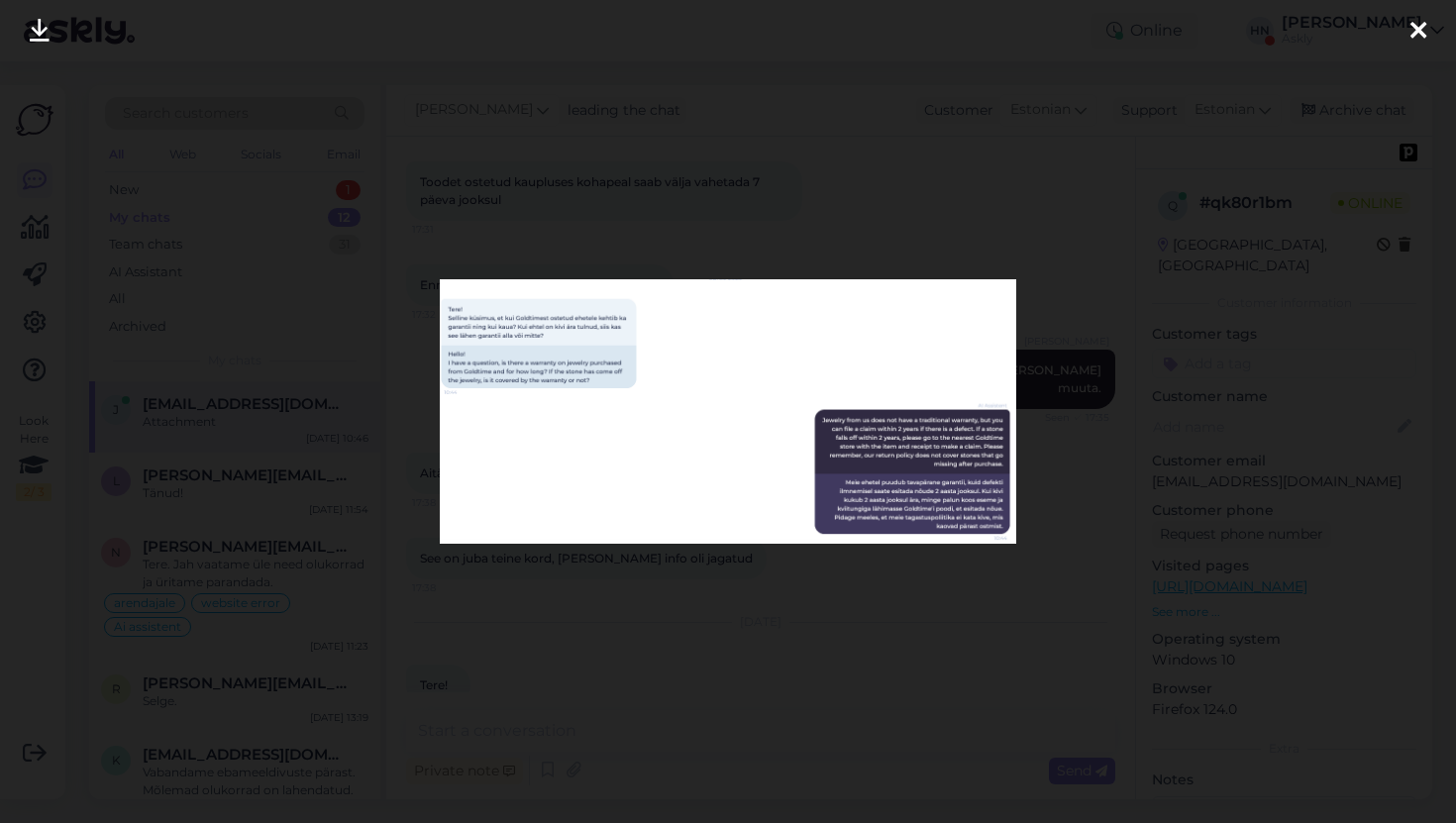 click at bounding box center [728, 411] 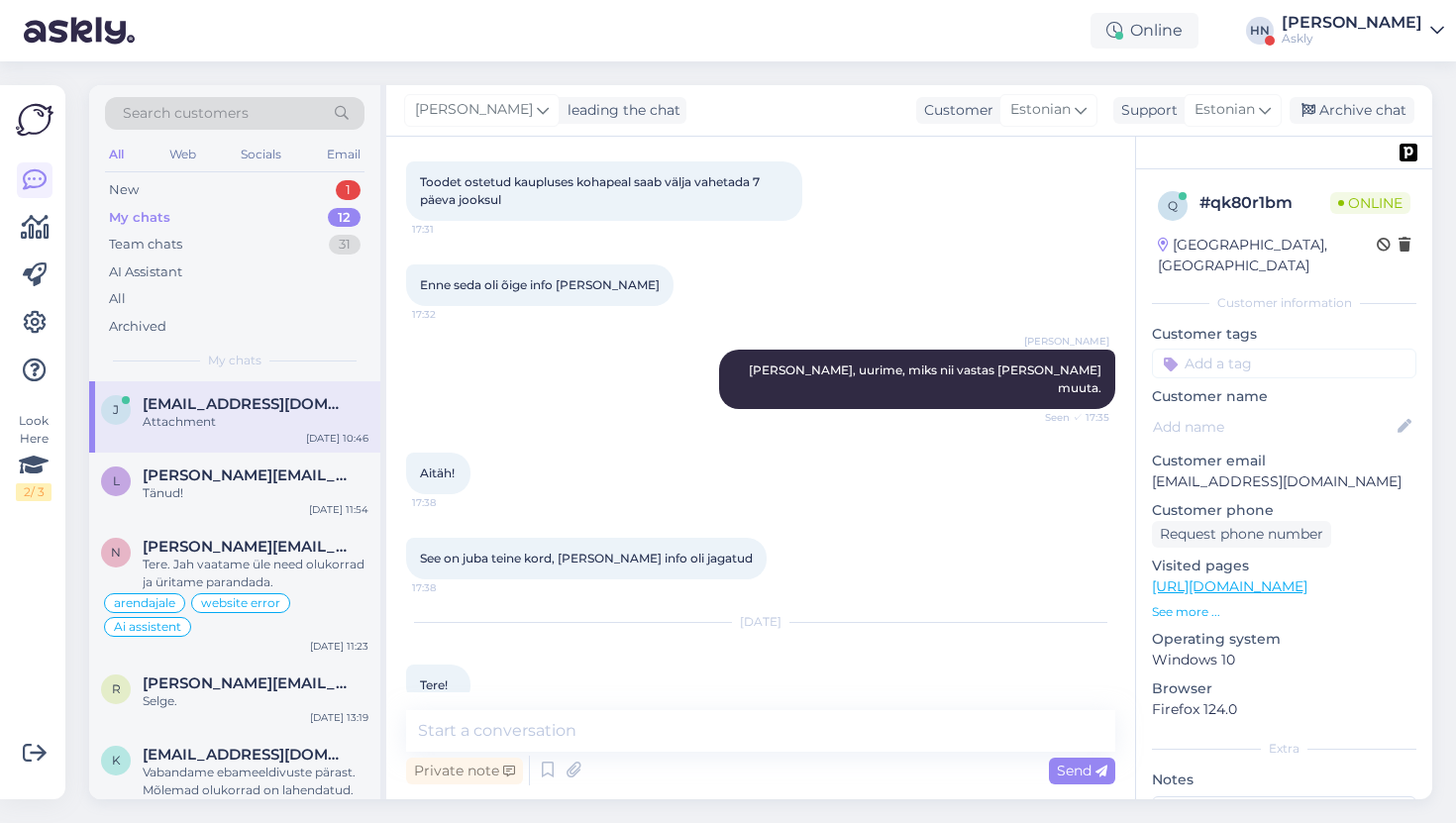 click at bounding box center (447, 790) 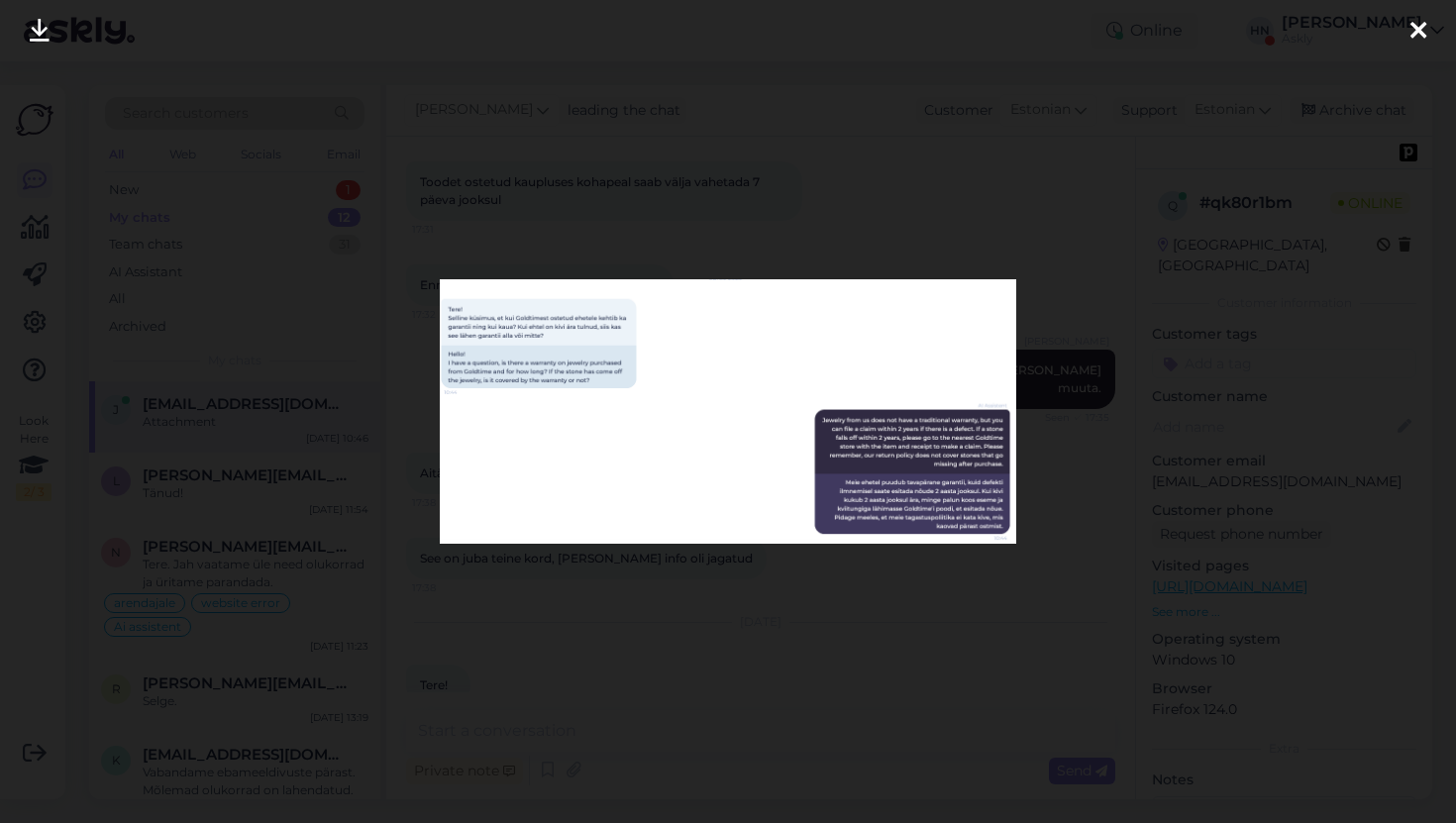 click at bounding box center (728, 411) 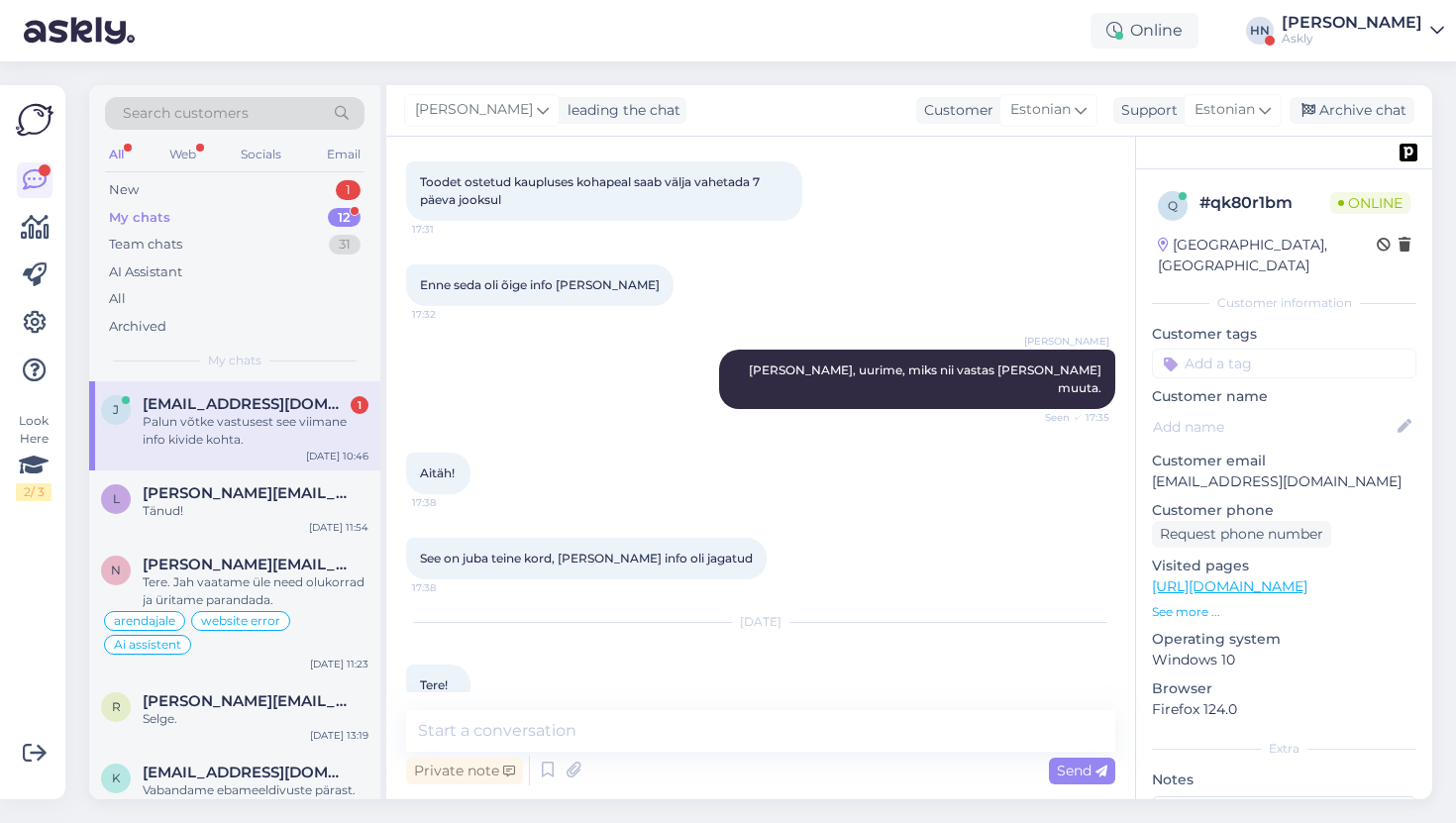 scroll, scrollTop: 10895, scrollLeft: 0, axis: vertical 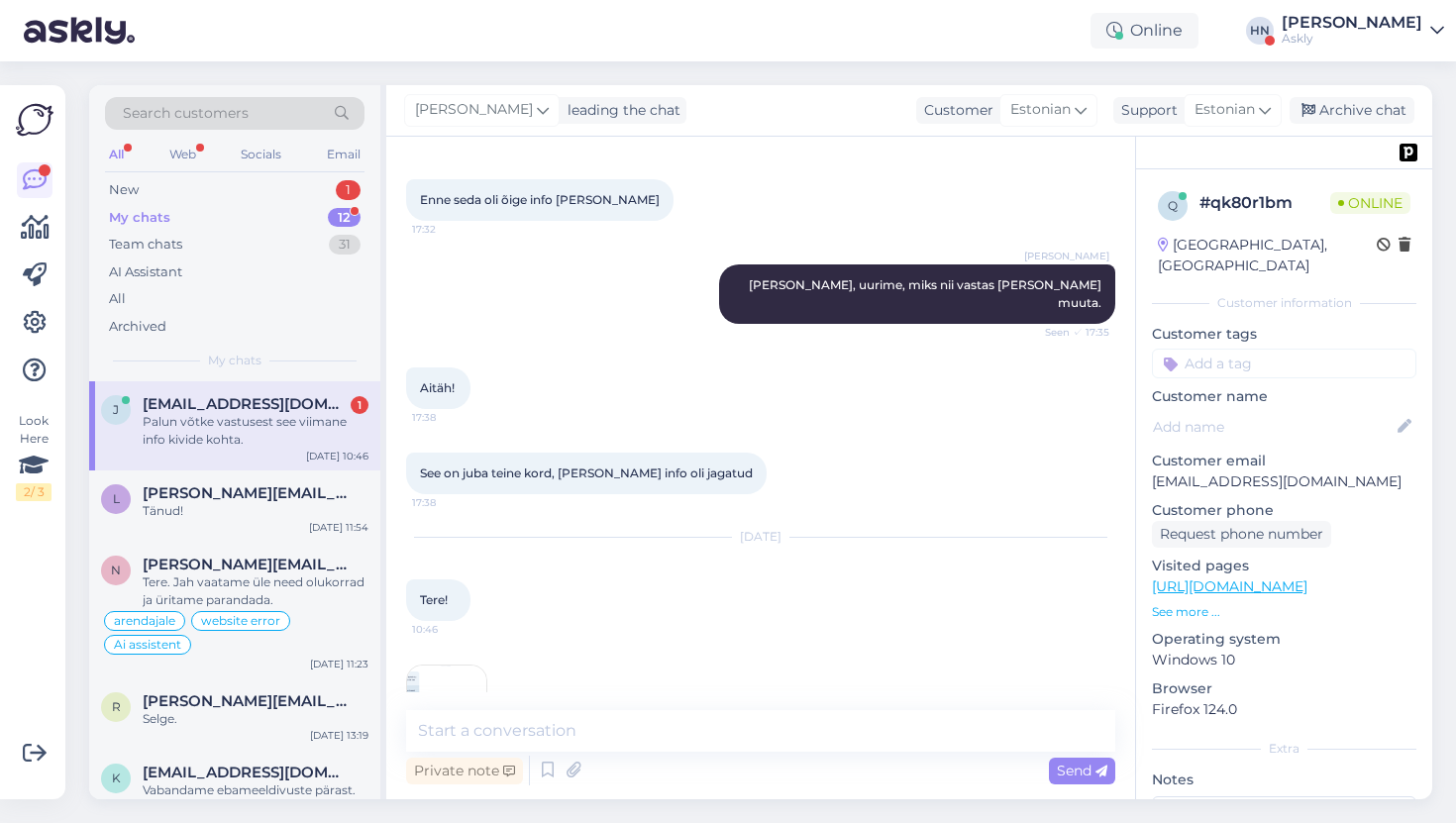 click on "10:46" at bounding box center [761, 705] 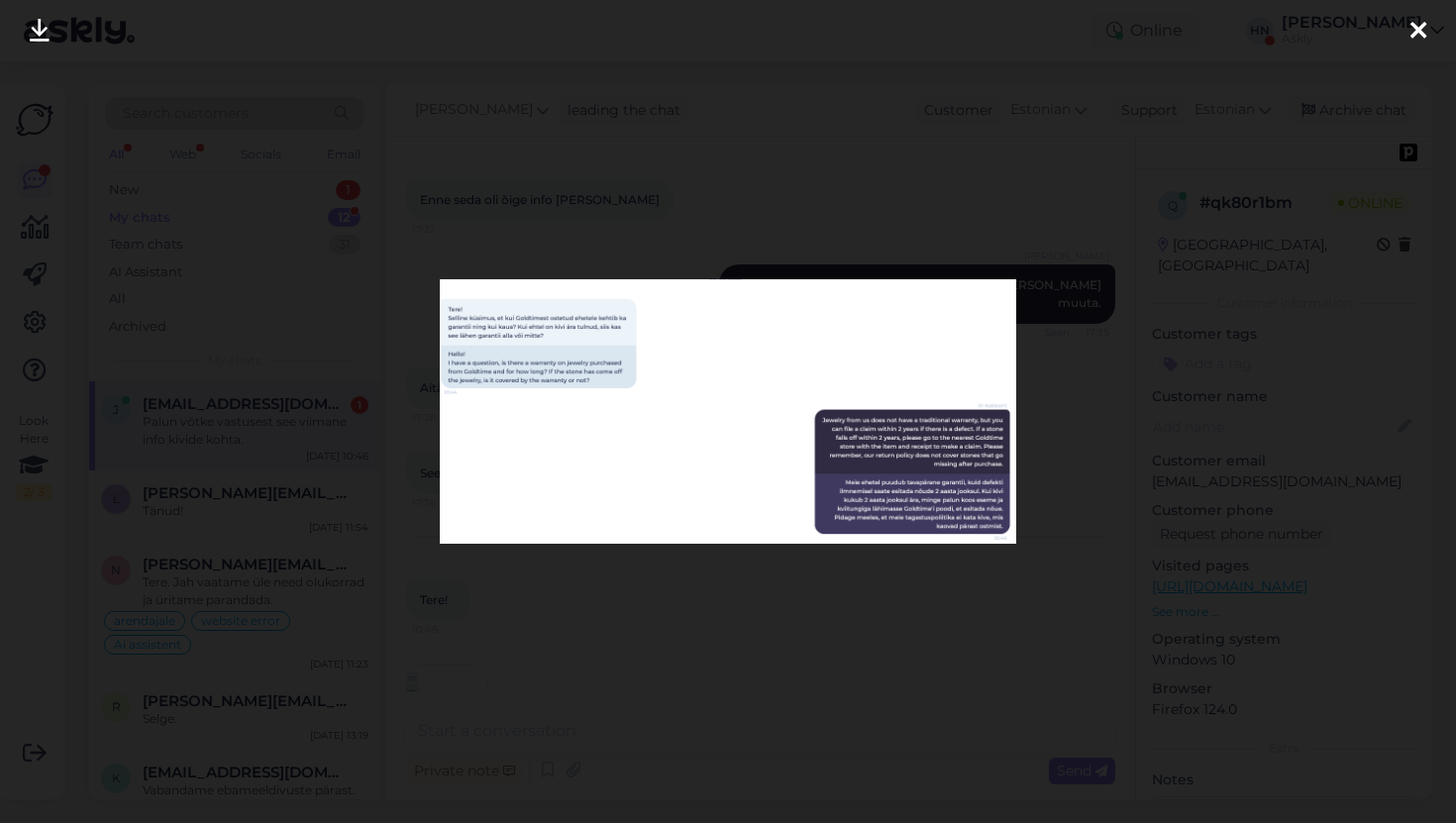 click at bounding box center [728, 411] 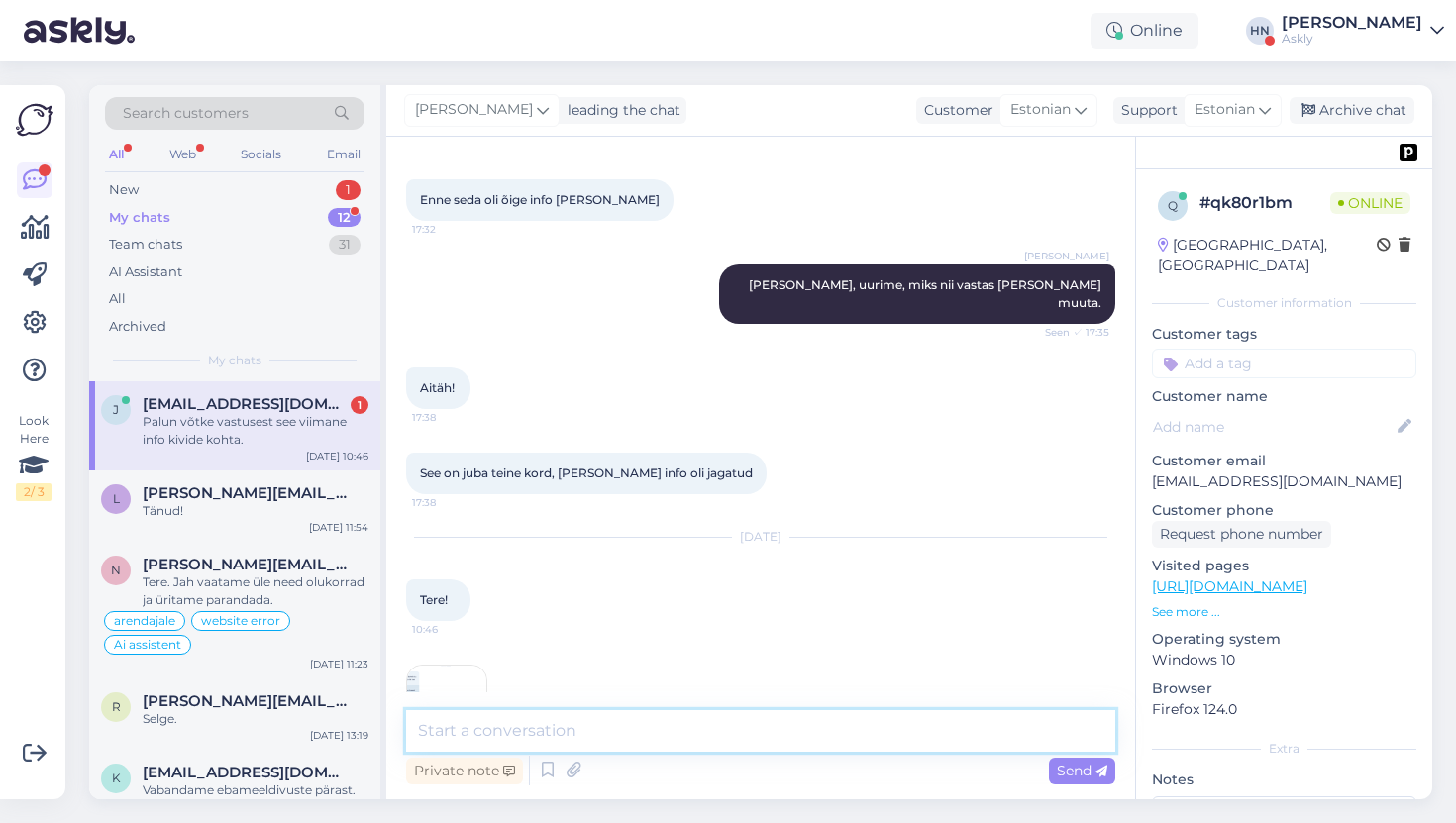click at bounding box center [761, 731] 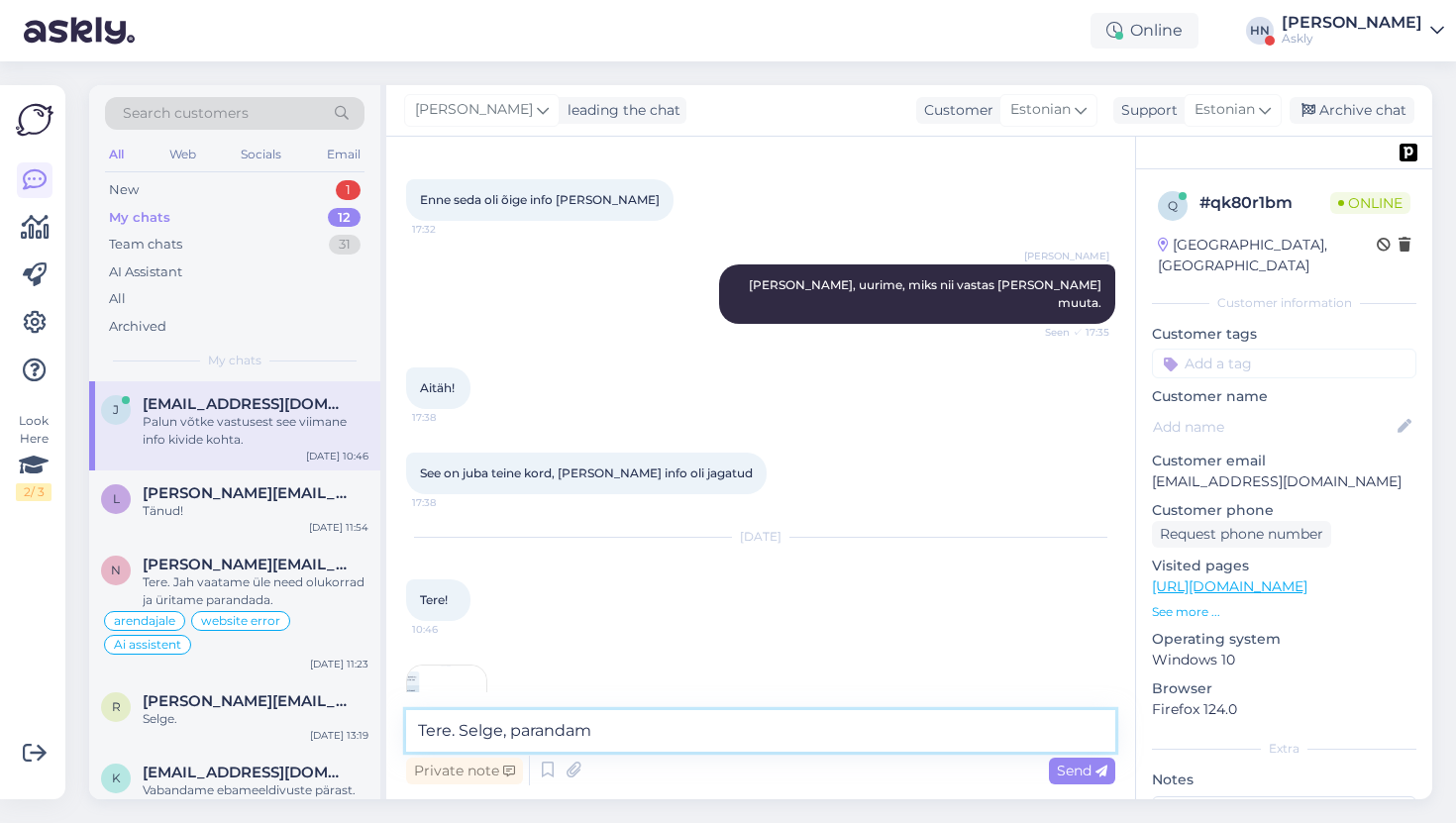 type on "Tere. Selge, parandame" 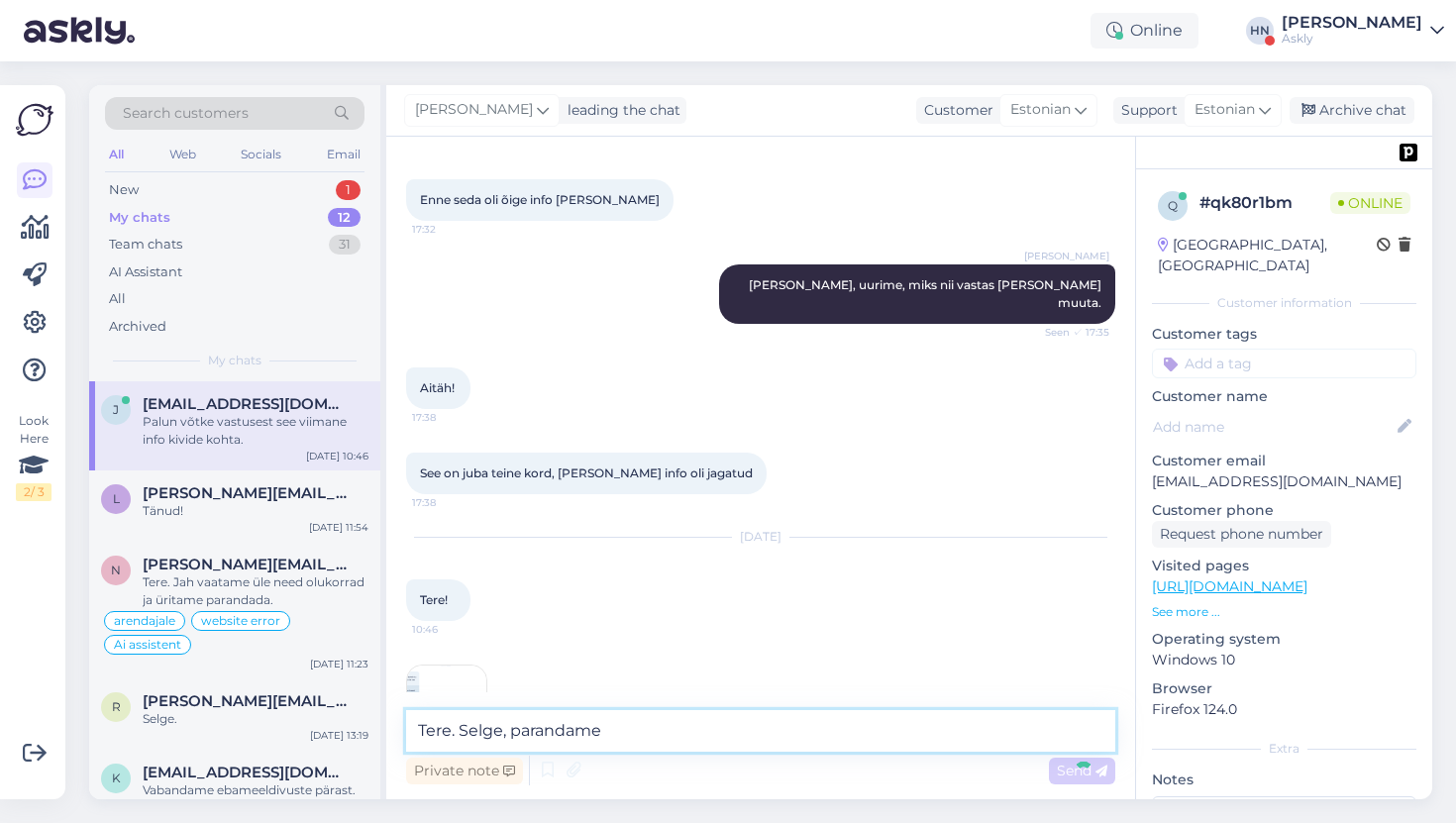 type 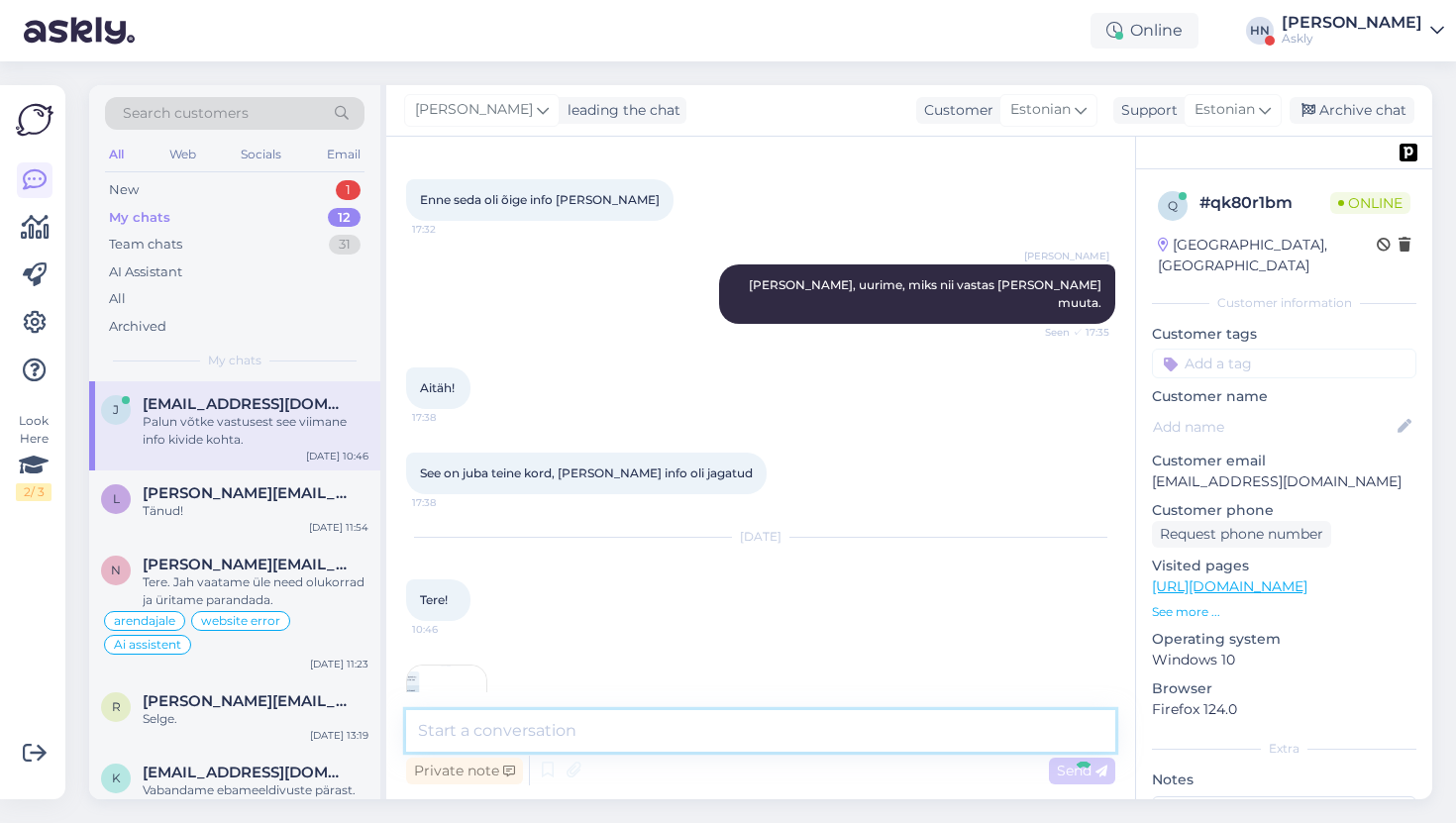 scroll, scrollTop: 10980, scrollLeft: 0, axis: vertical 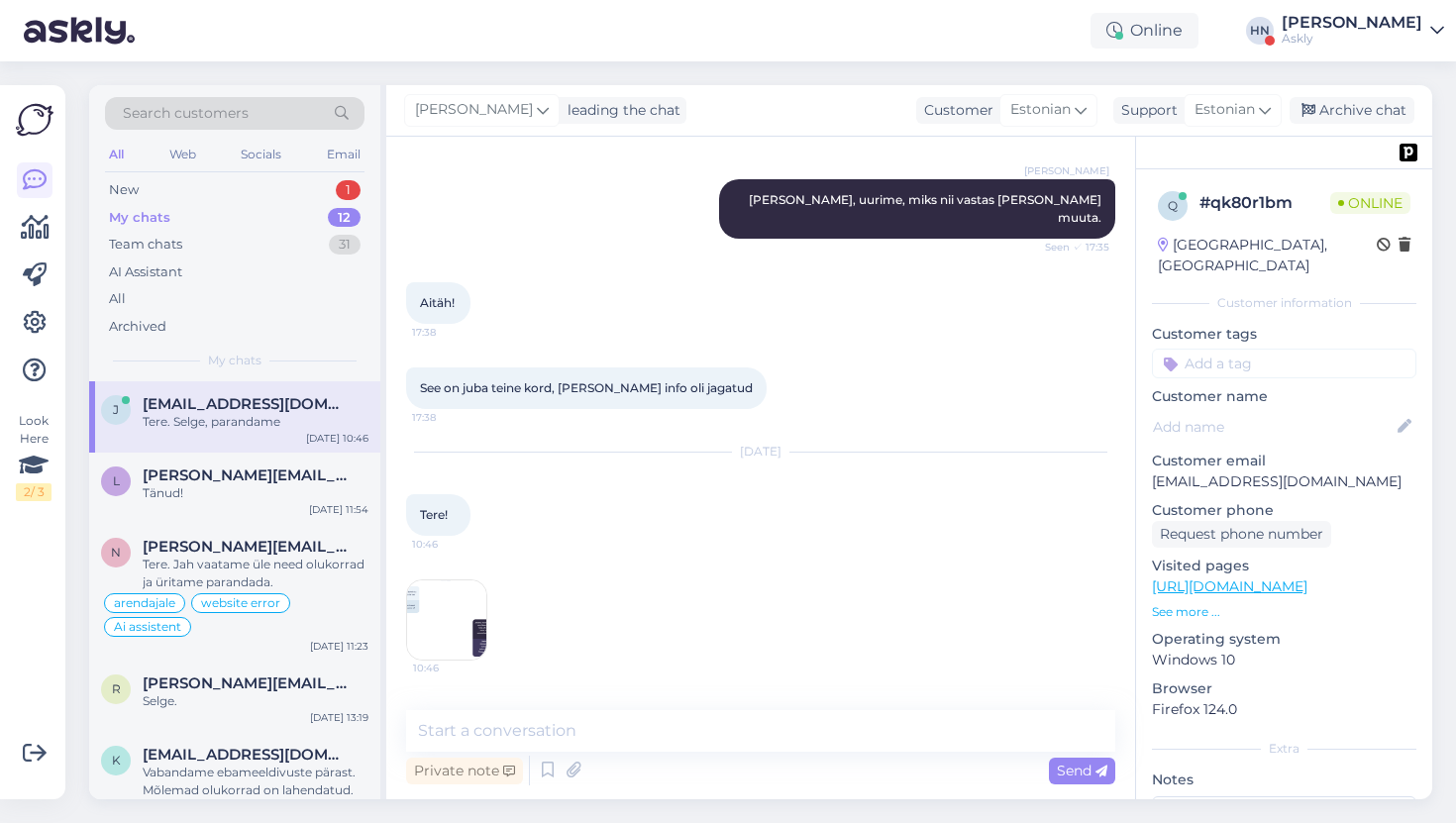click on "Hans Niinemäe Tere. Selge, parandame 10:47" at bounding box center (761, 810) 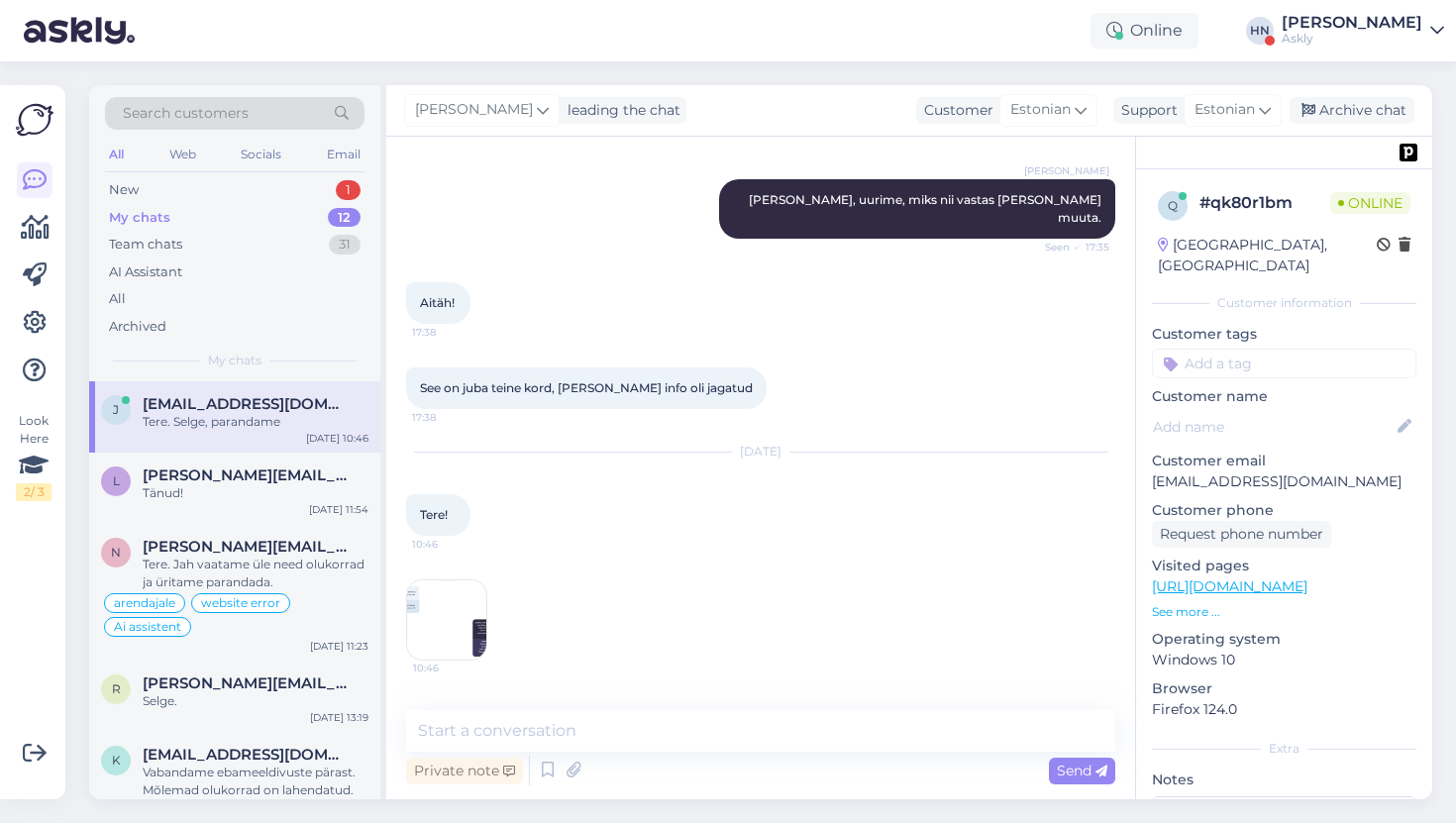 click on "10:46" at bounding box center [761, 620] 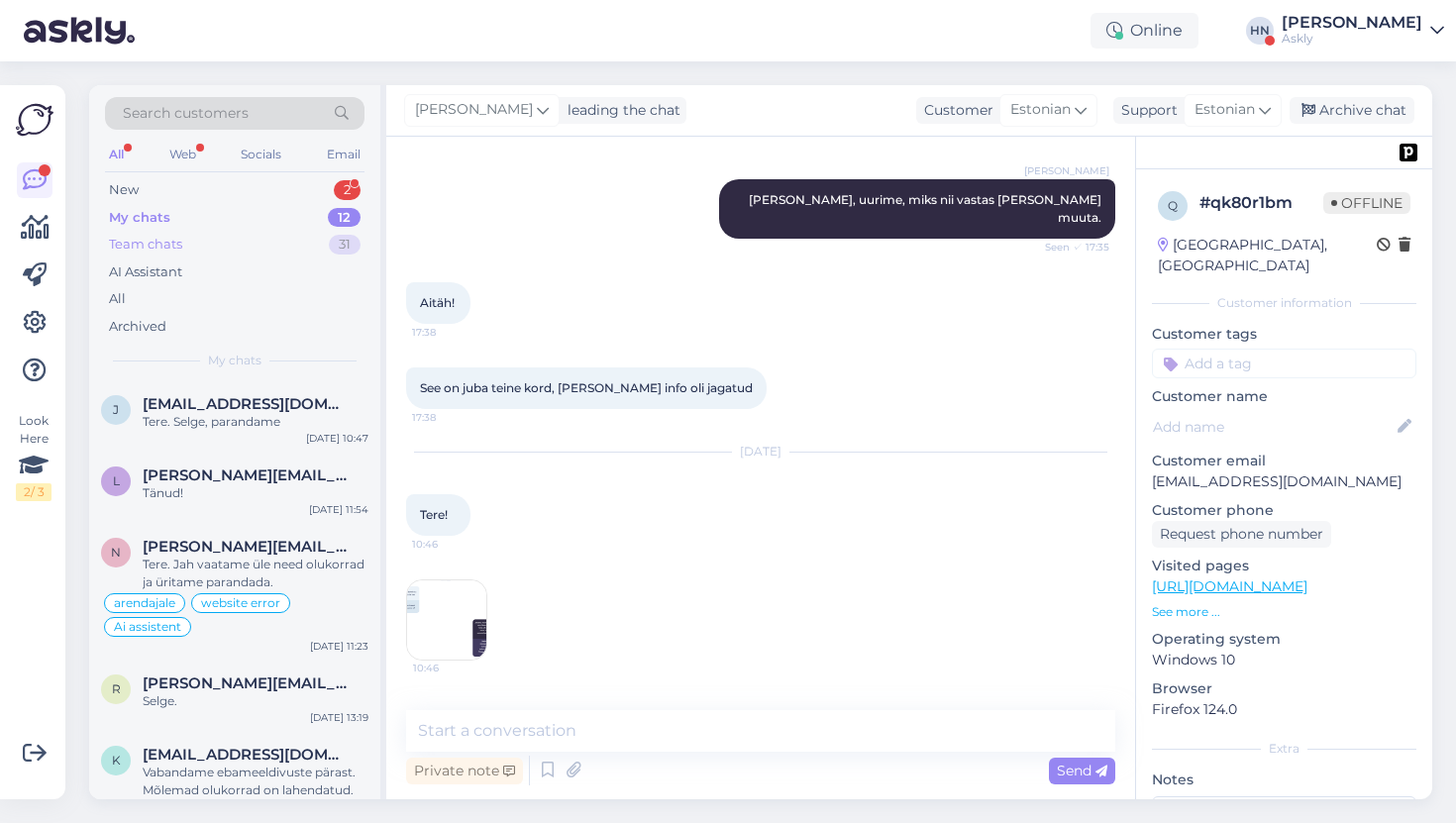 click on "Team chats 31" at bounding box center [235, 245] 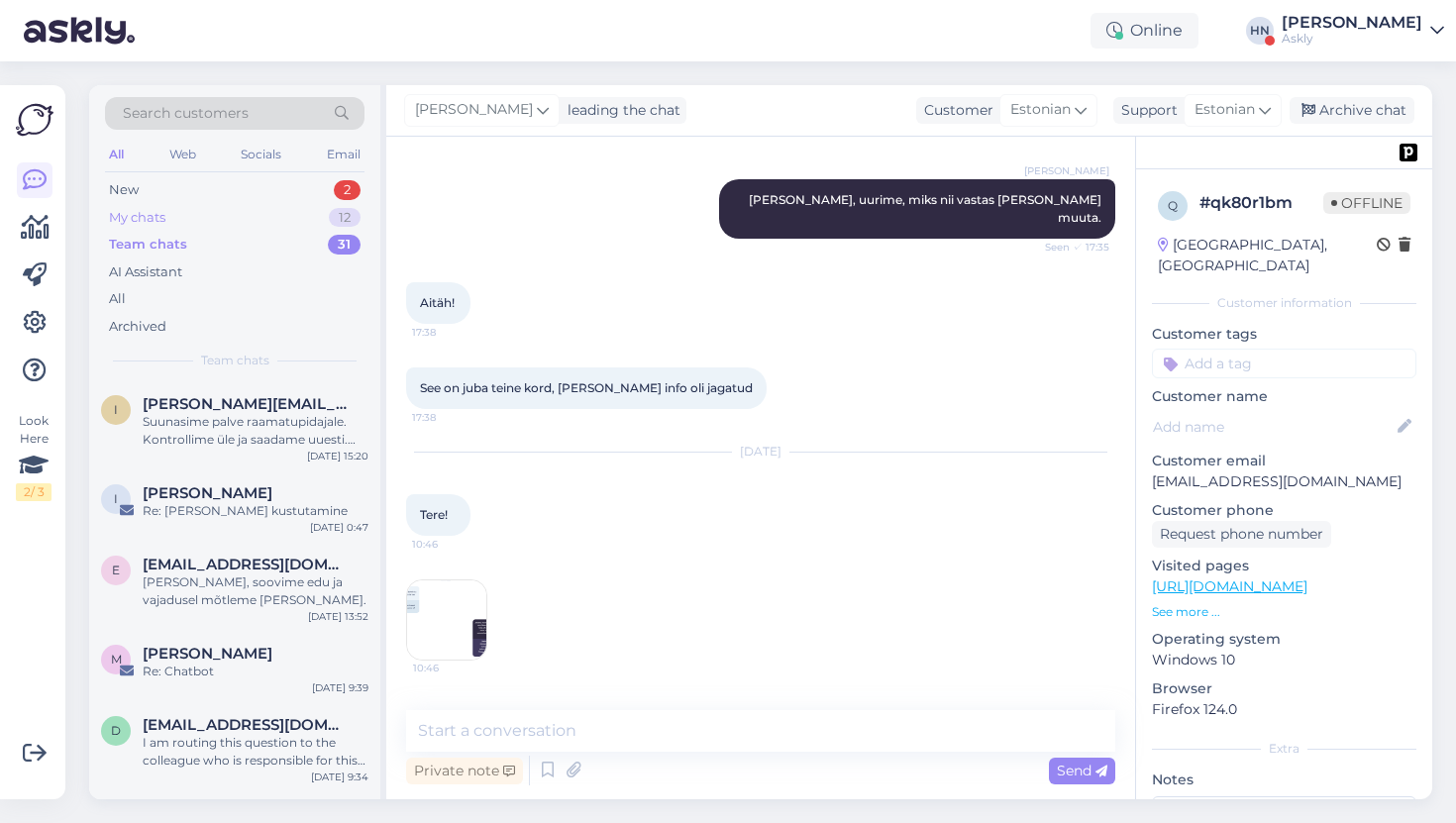 click on "My chats 12" at bounding box center [235, 218] 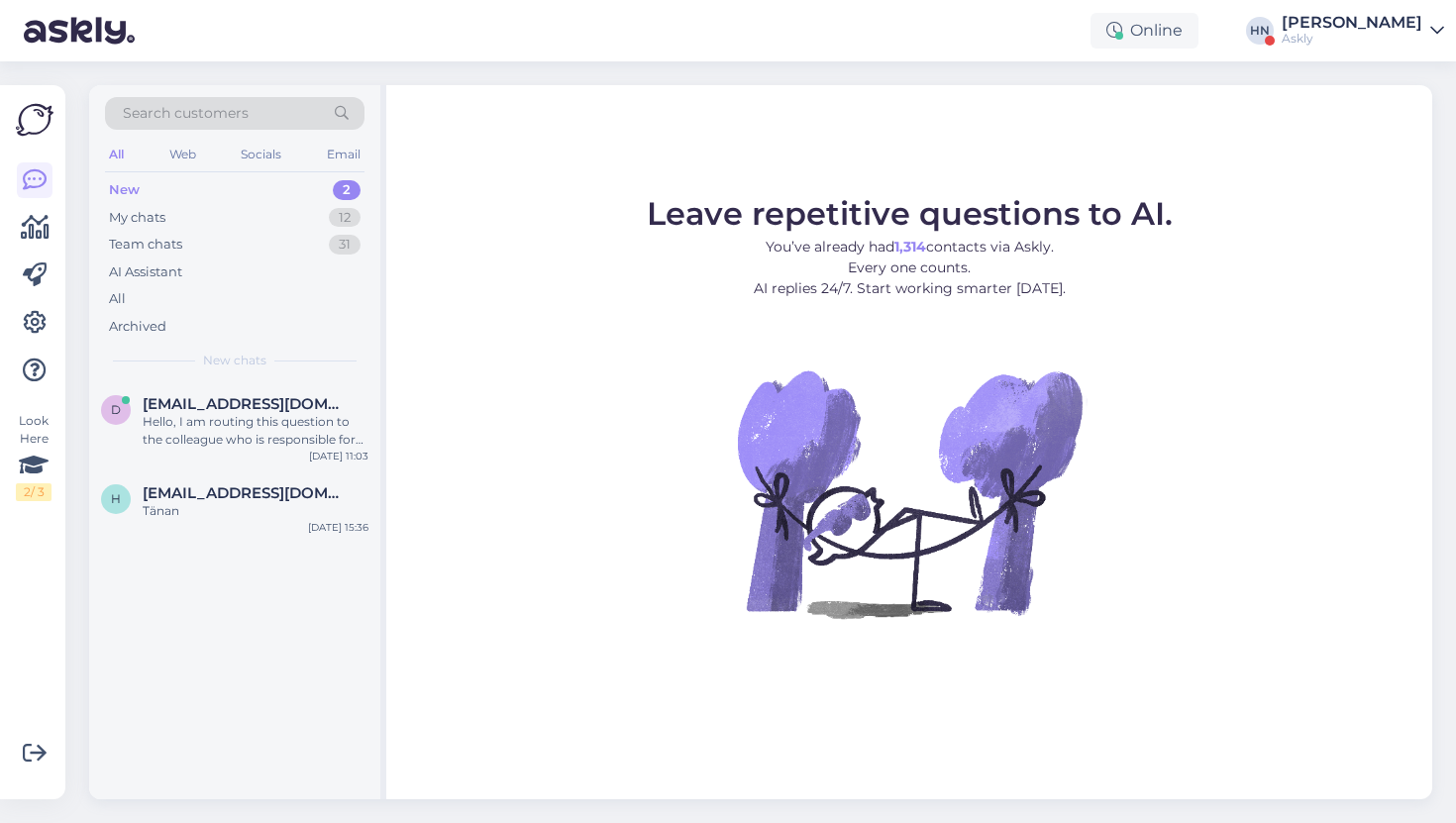 scroll, scrollTop: 0, scrollLeft: 0, axis: both 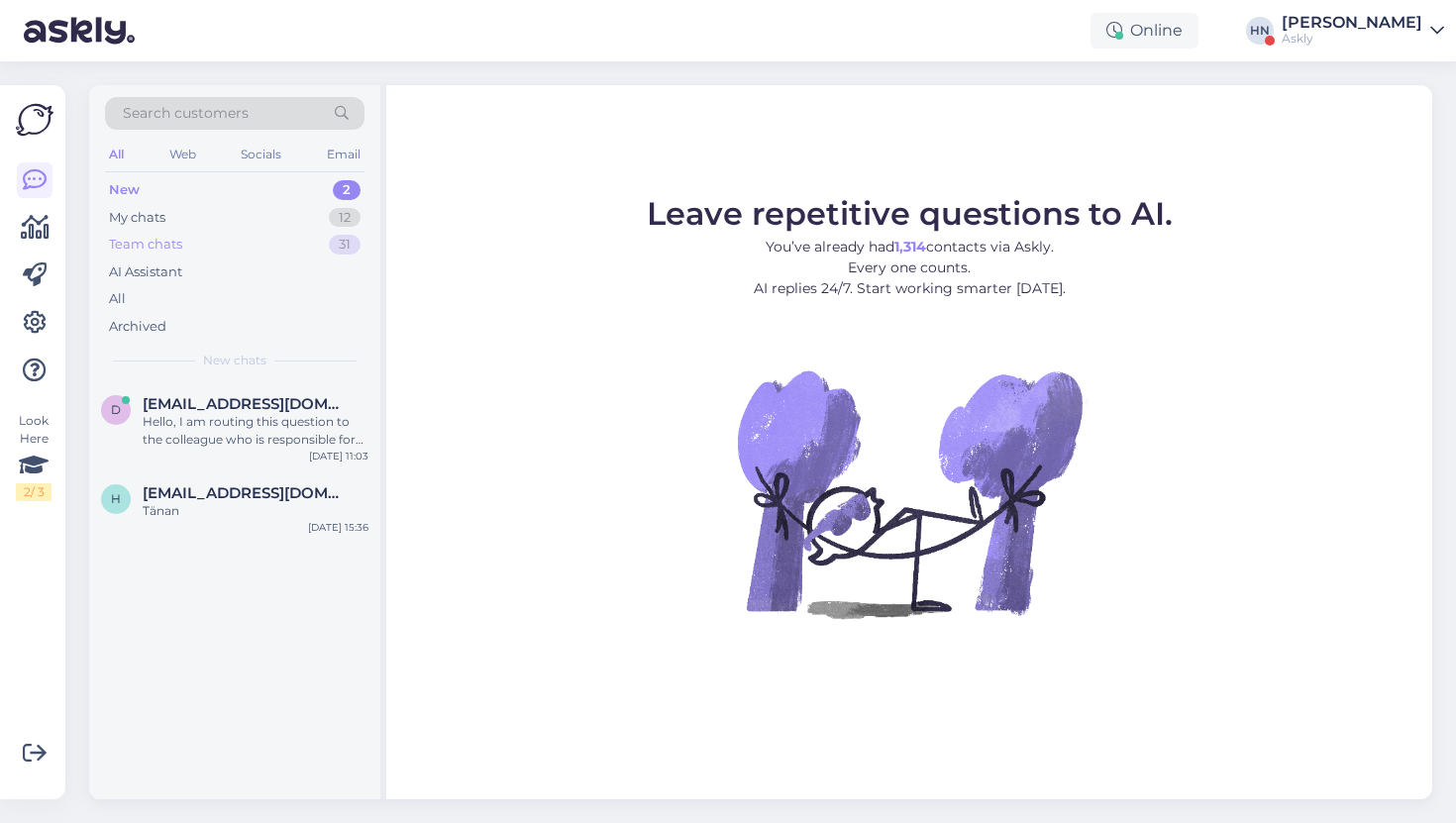 click on "Team chats 31" at bounding box center [235, 245] 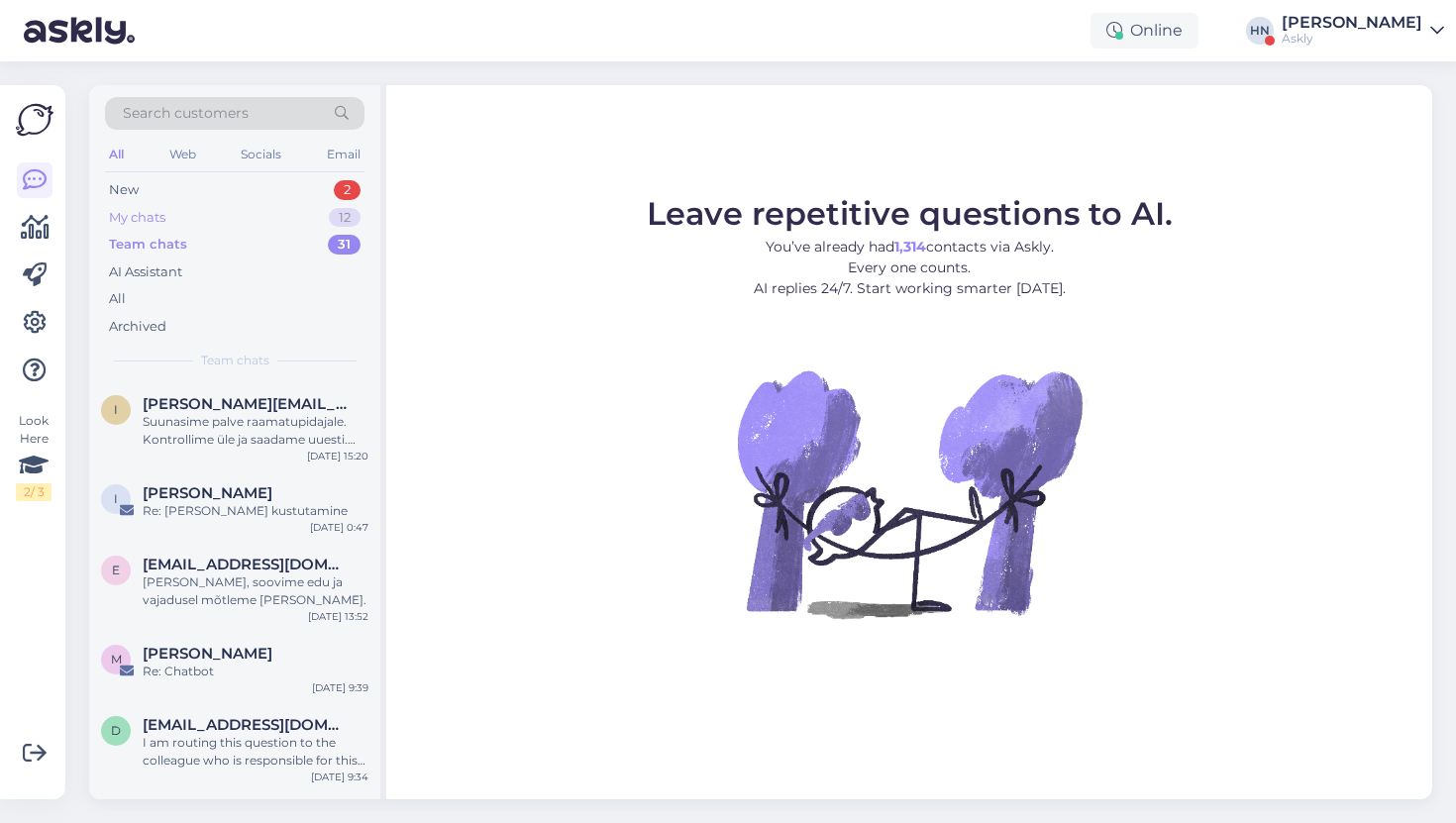 click on "My chats 12" at bounding box center [235, 218] 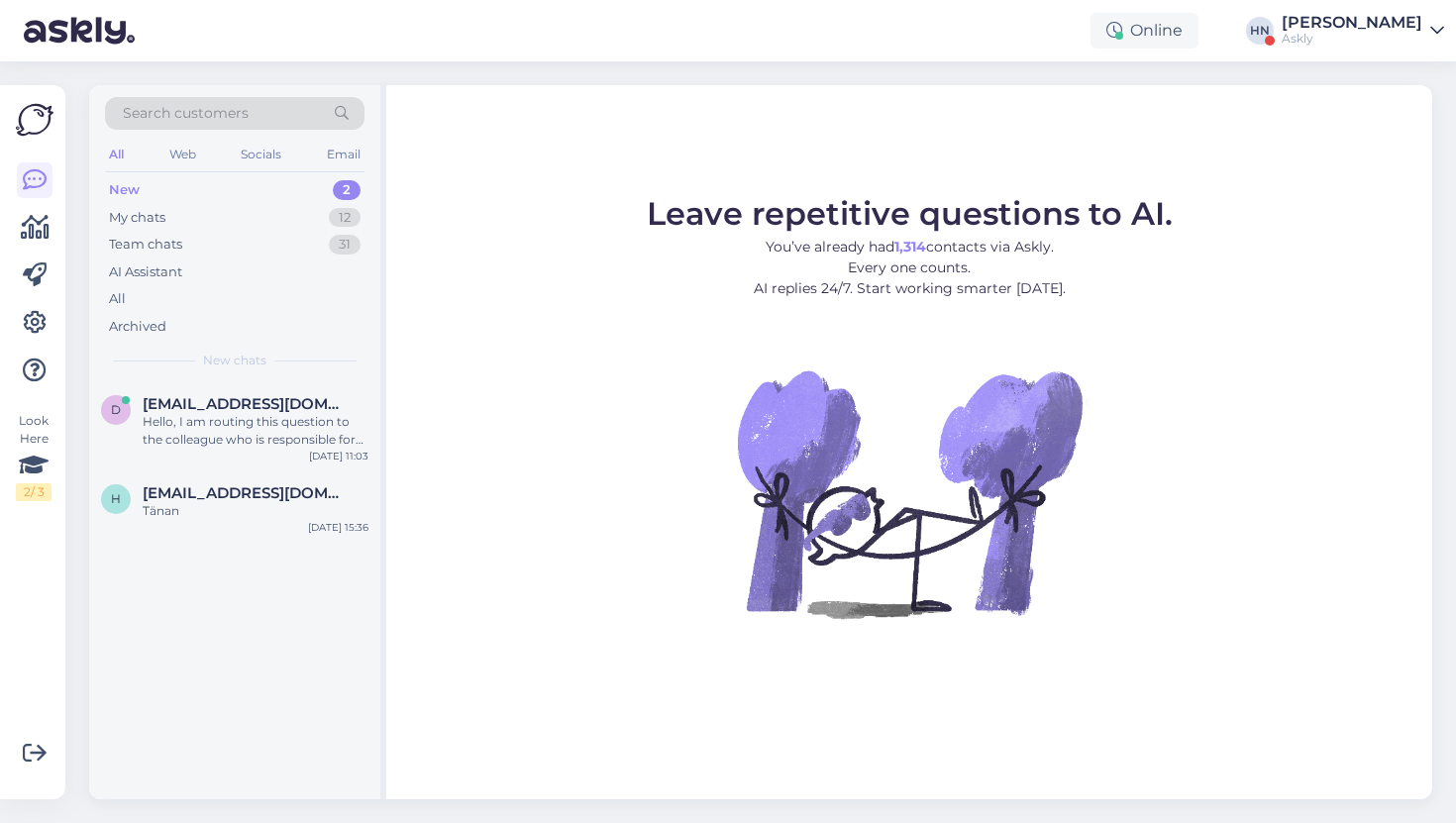 scroll, scrollTop: 0, scrollLeft: 0, axis: both 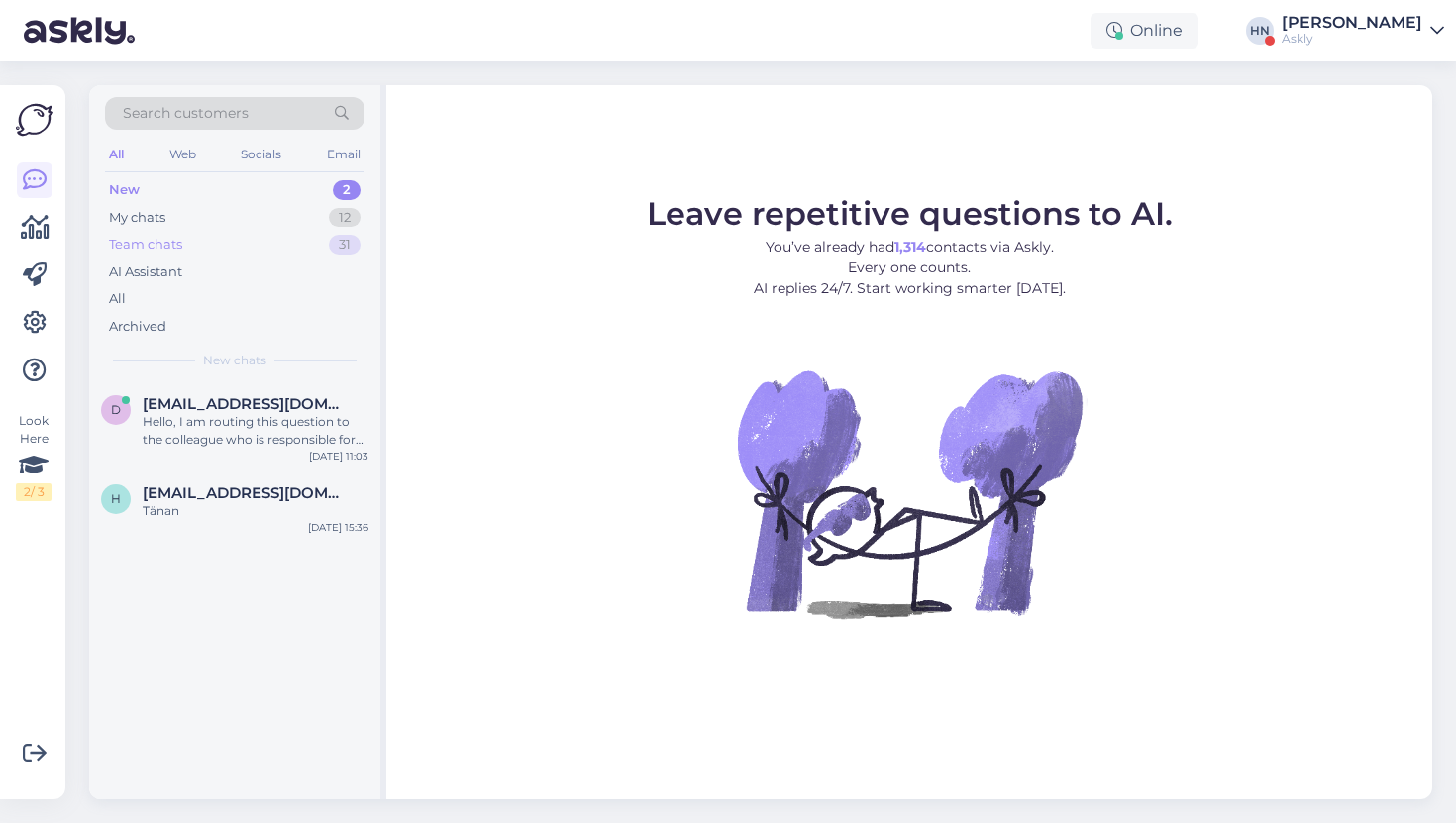 click on "Team chats 31" at bounding box center [235, 245] 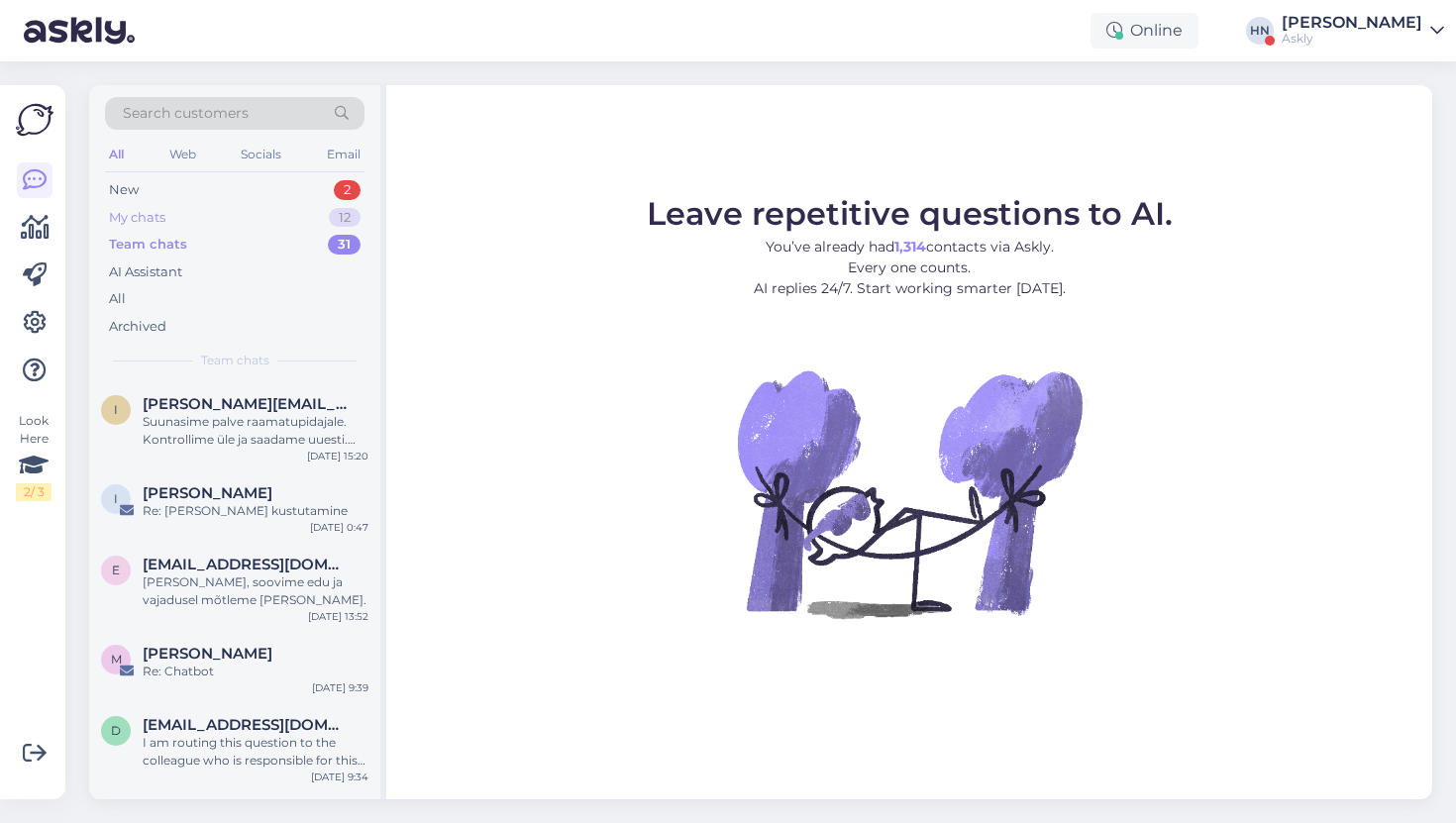 click on "My chats 12" at bounding box center (235, 218) 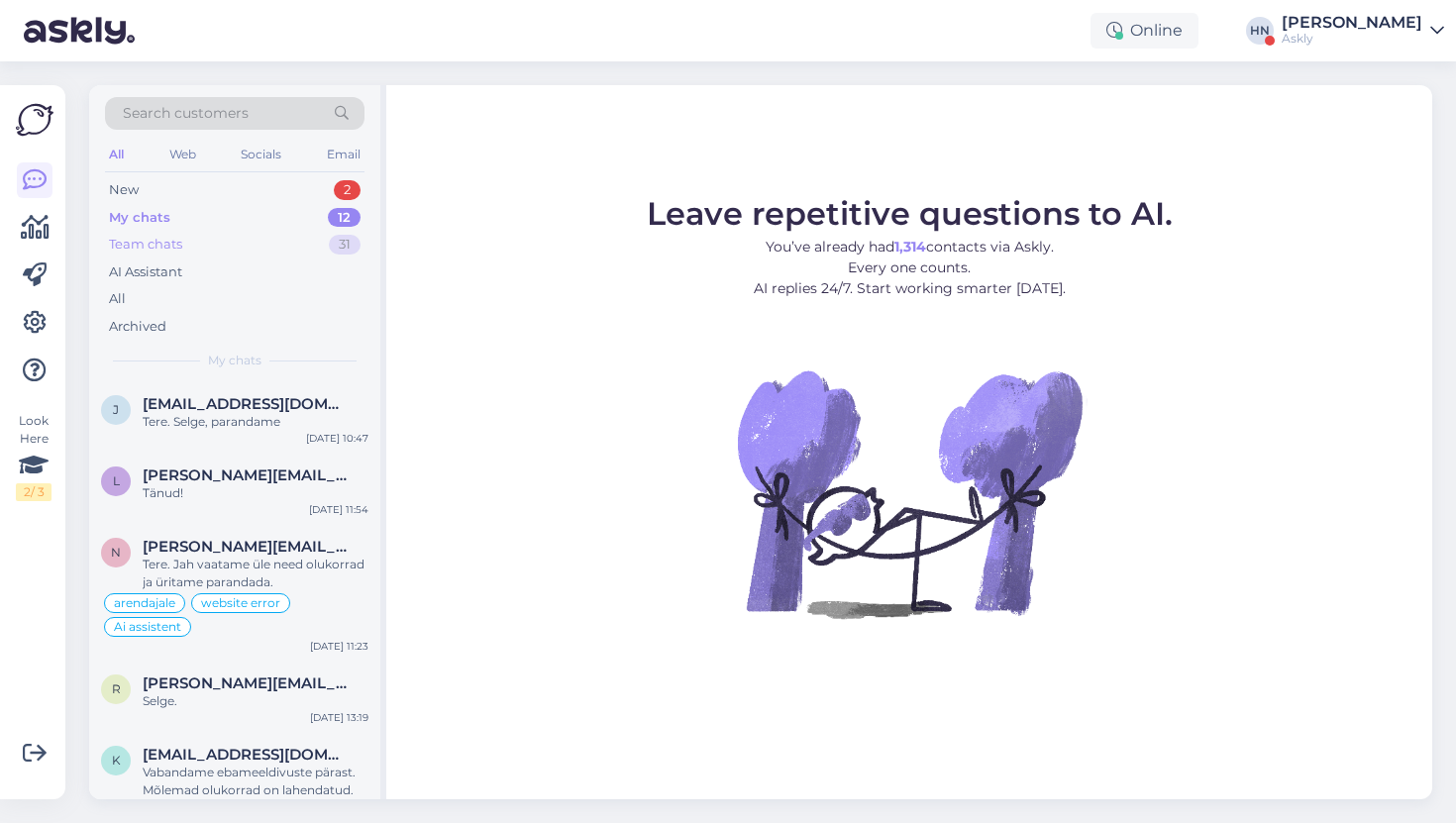 click on "Team chats 31" at bounding box center (235, 245) 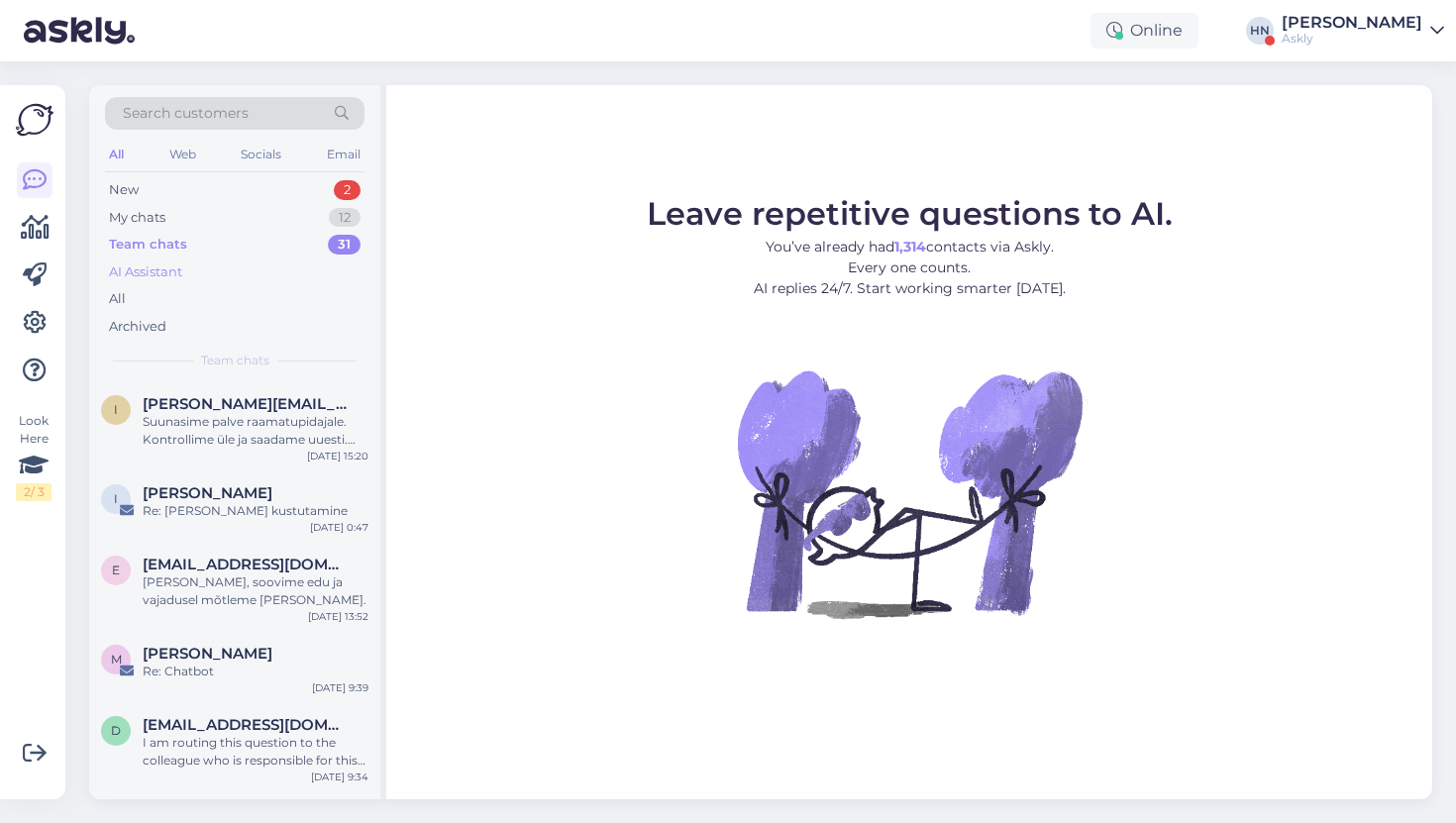click on "AI Assistant" at bounding box center (235, 272) 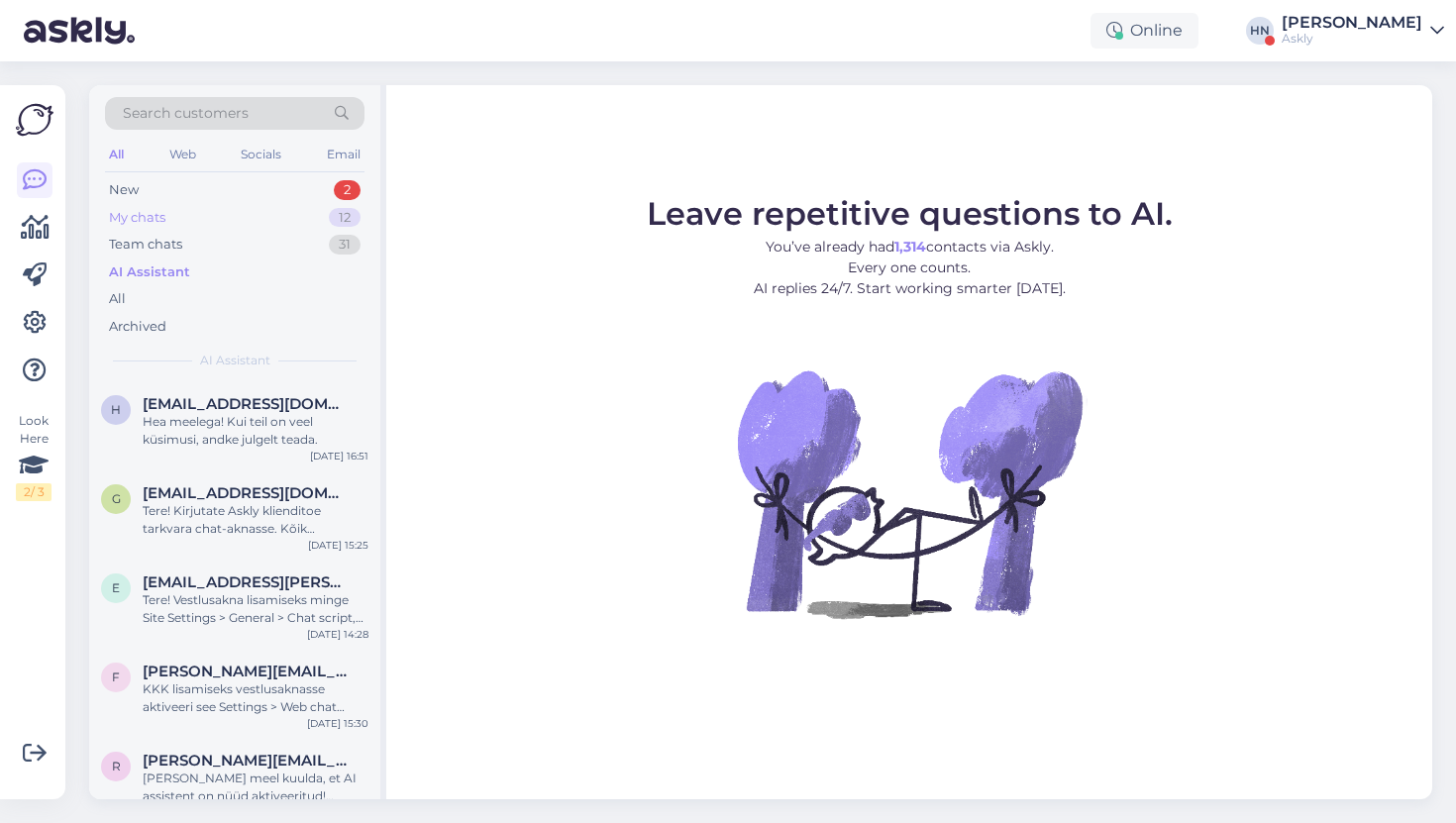 click on "12" at bounding box center [345, 218] 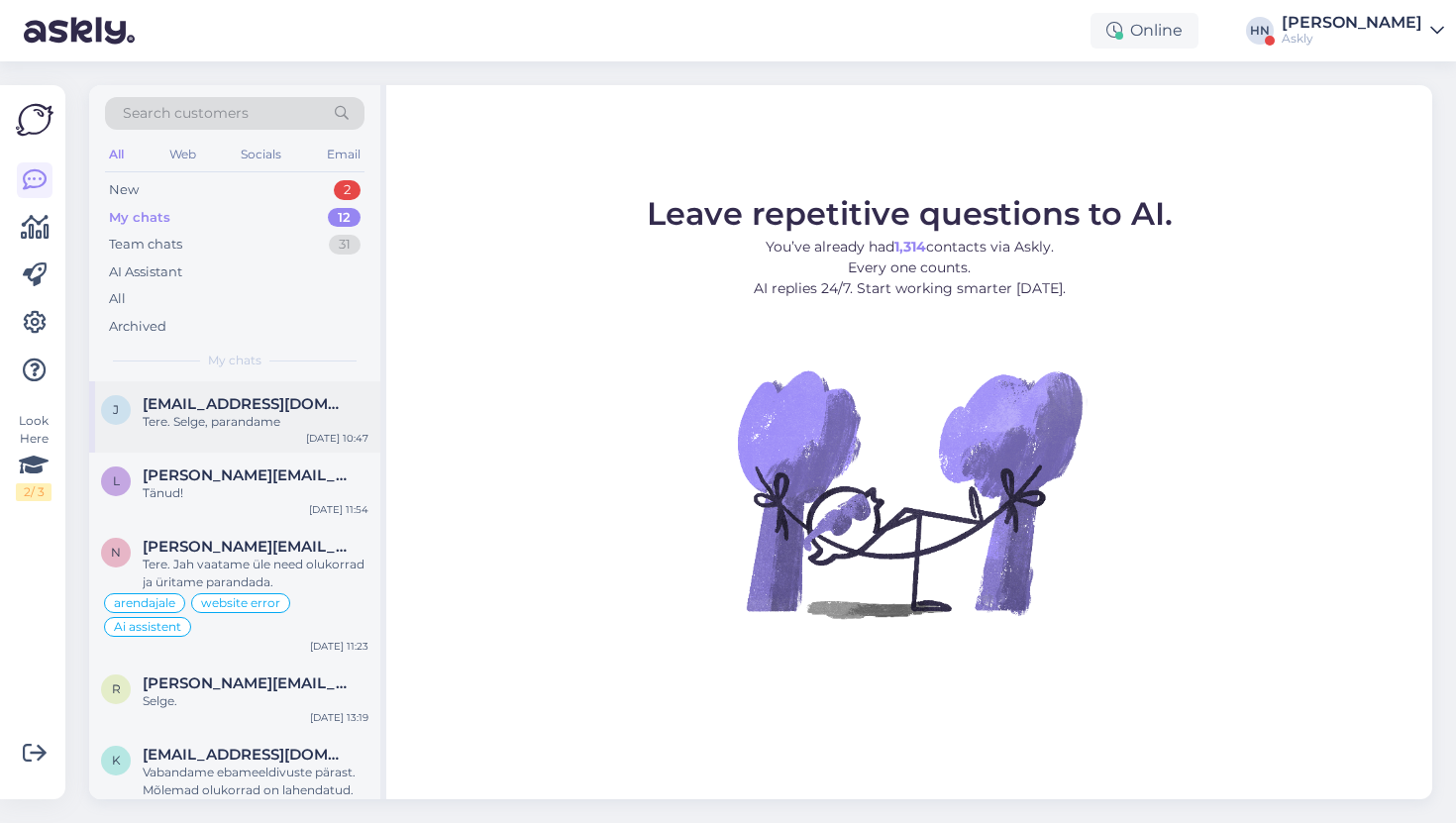 click on "j jegor@megafort.ee Tere. Selge, parandame Jul 30 10:47" at bounding box center (235, 417) 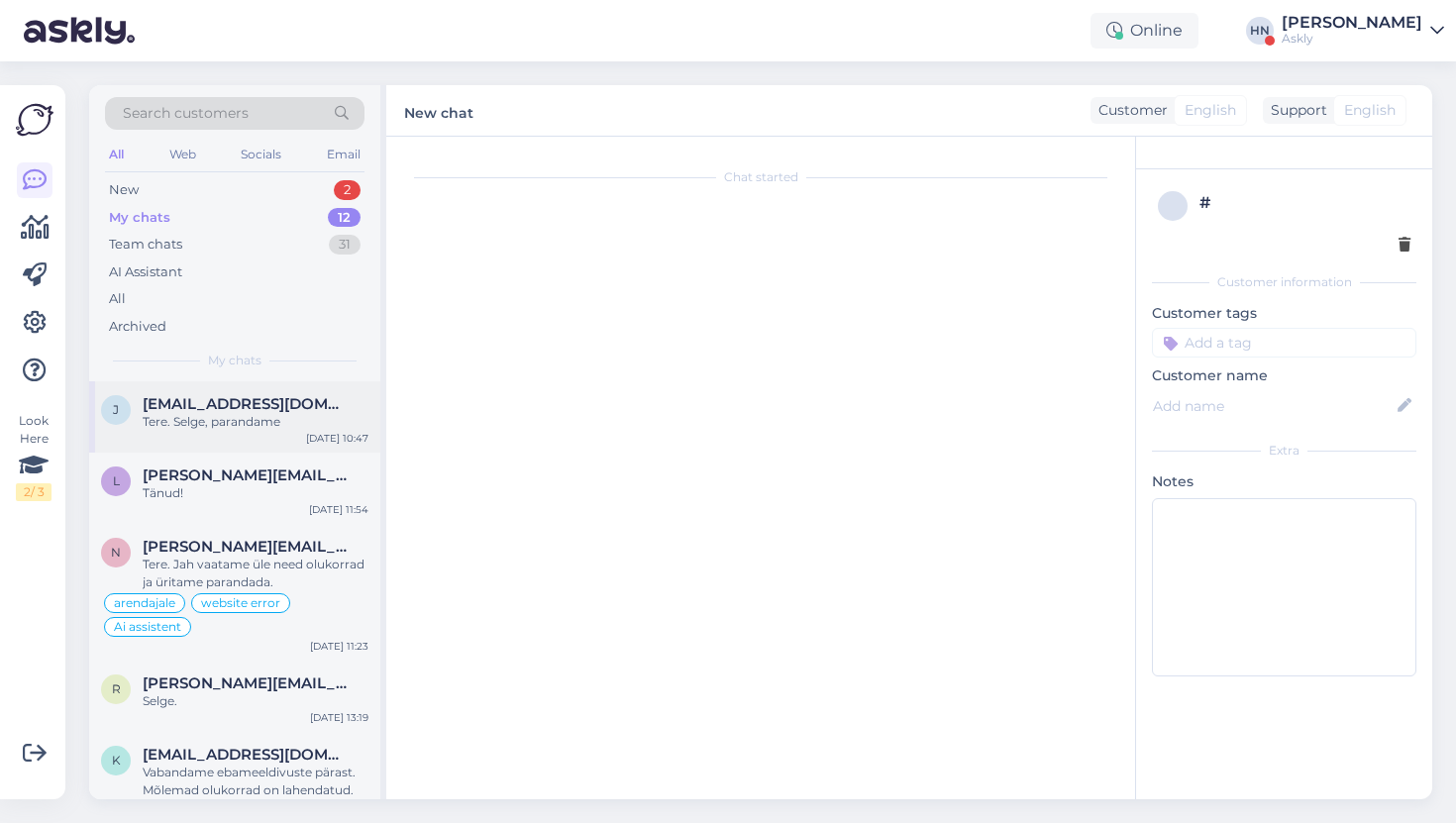 scroll, scrollTop: 10741, scrollLeft: 0, axis: vertical 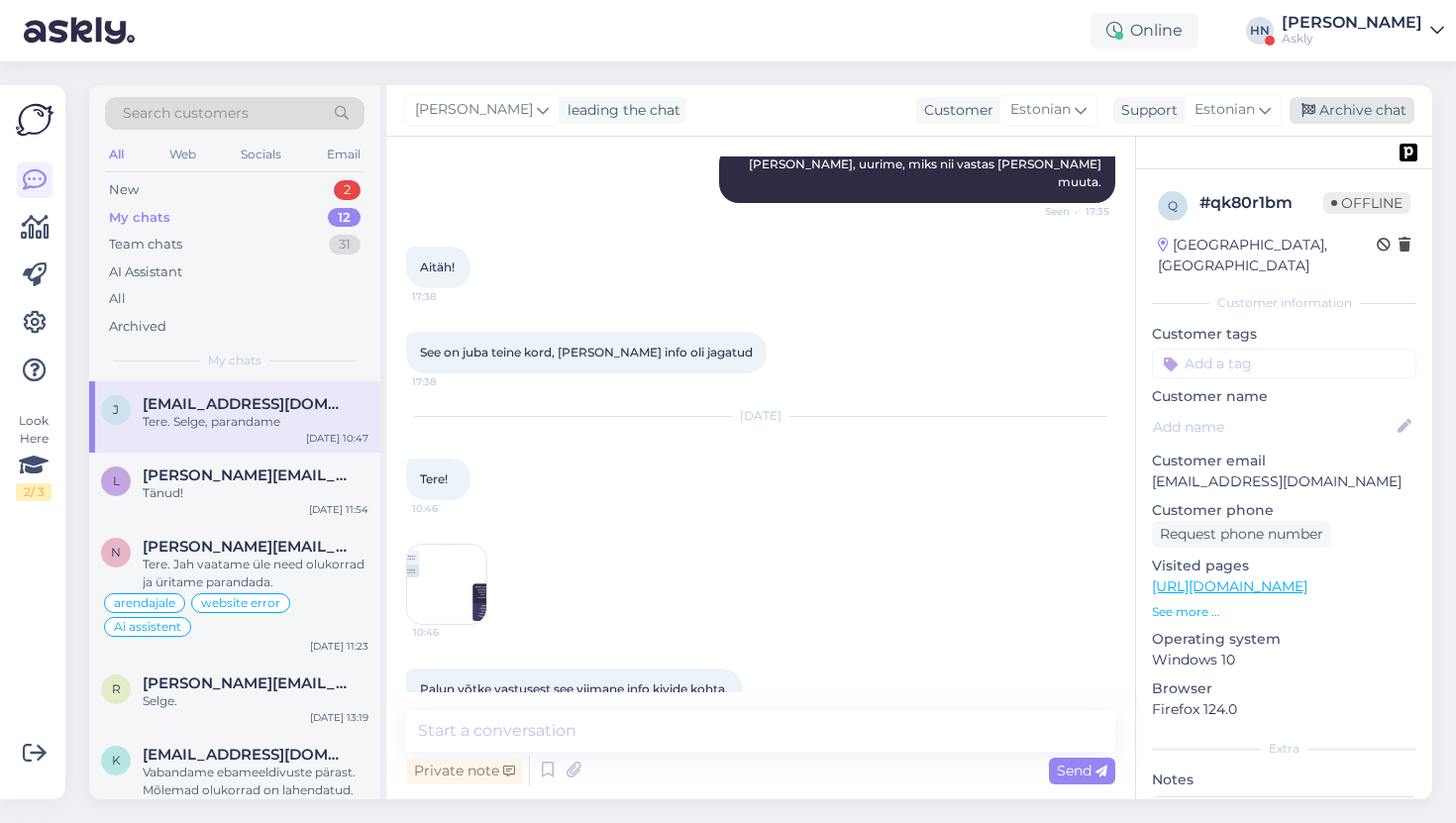click on "Archive chat" at bounding box center [1352, 110] 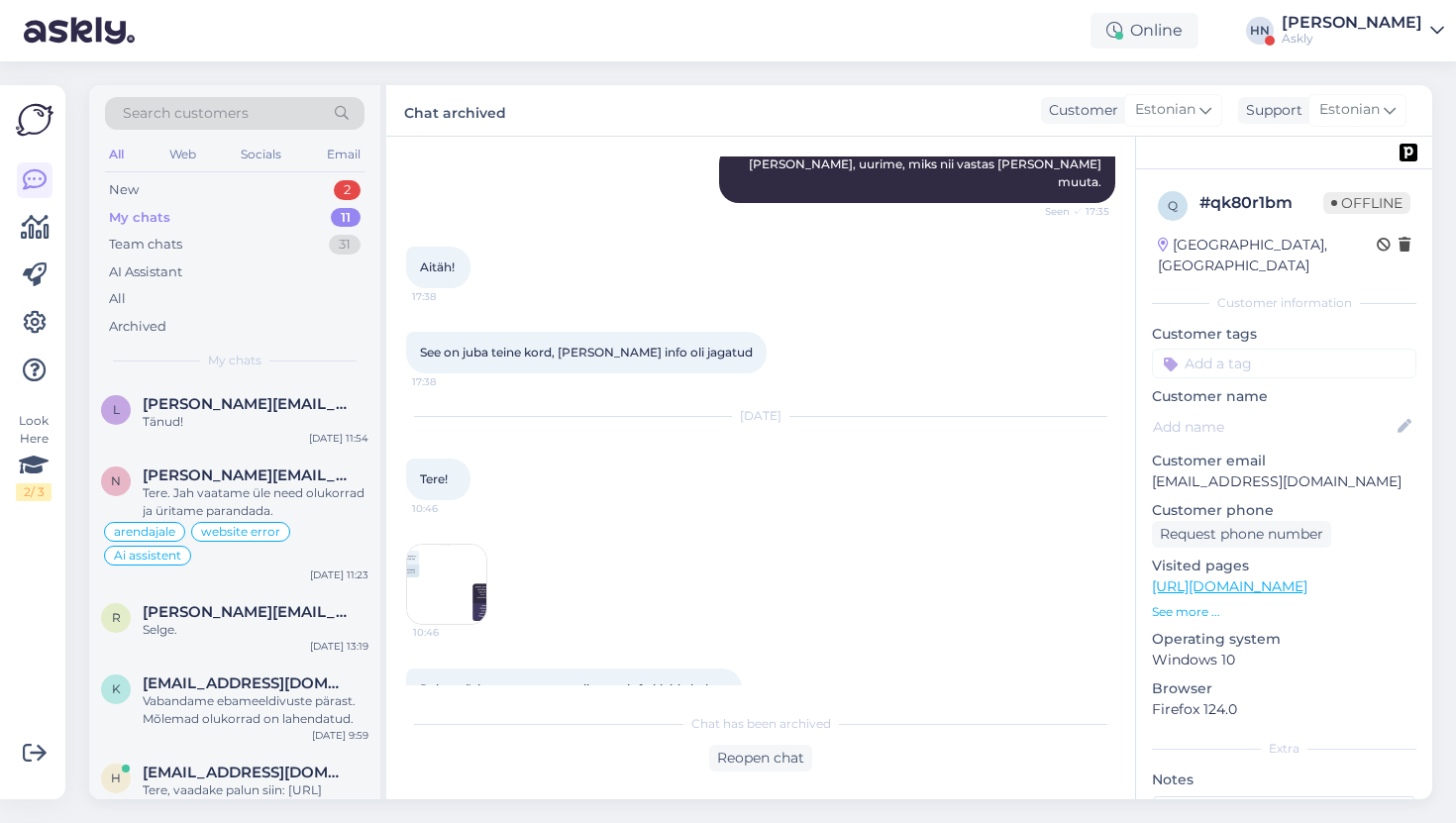 click on "Jul 30 2025 Tere! 10:46" at bounding box center (761, 459) 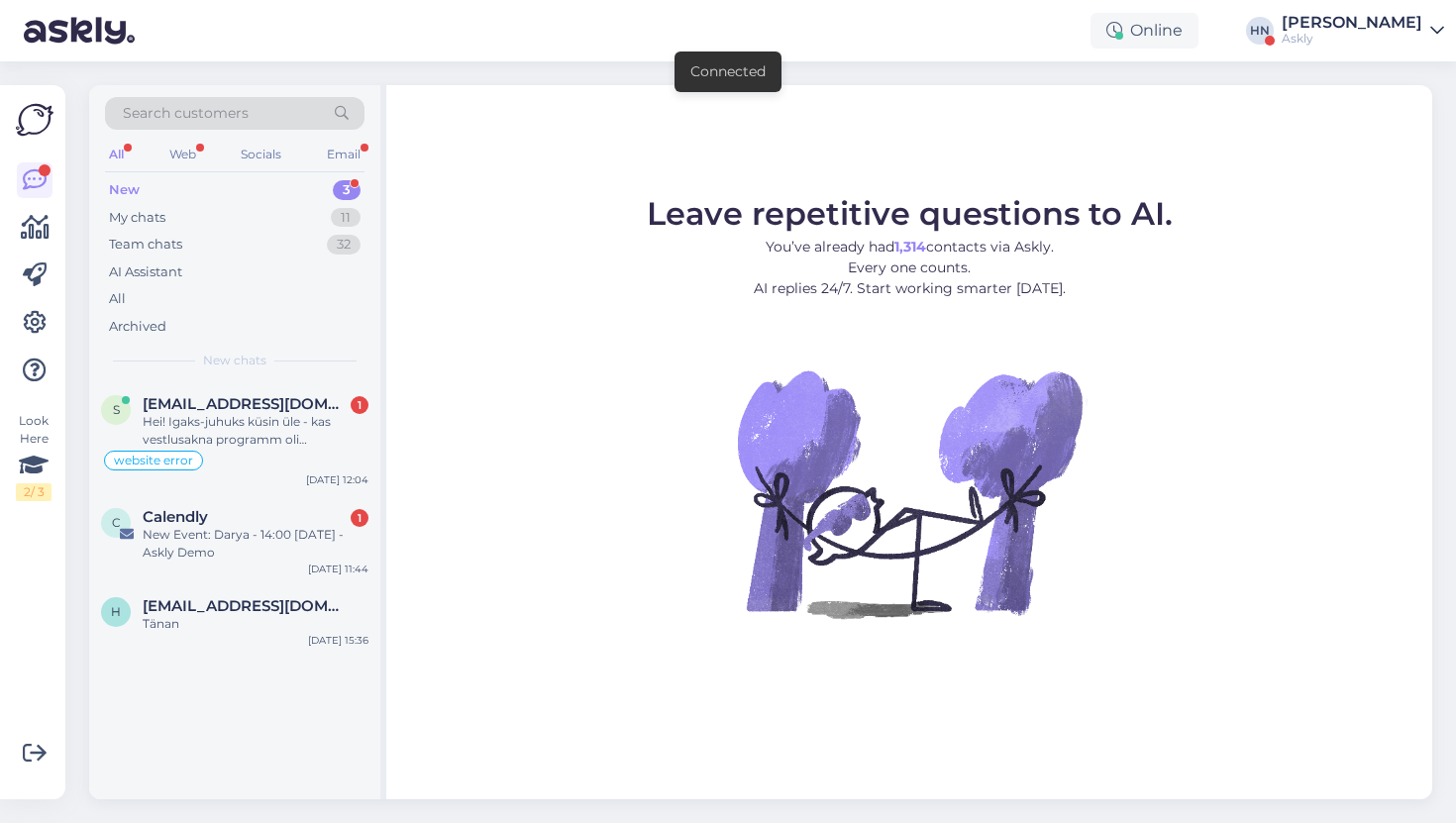 scroll, scrollTop: 0, scrollLeft: 0, axis: both 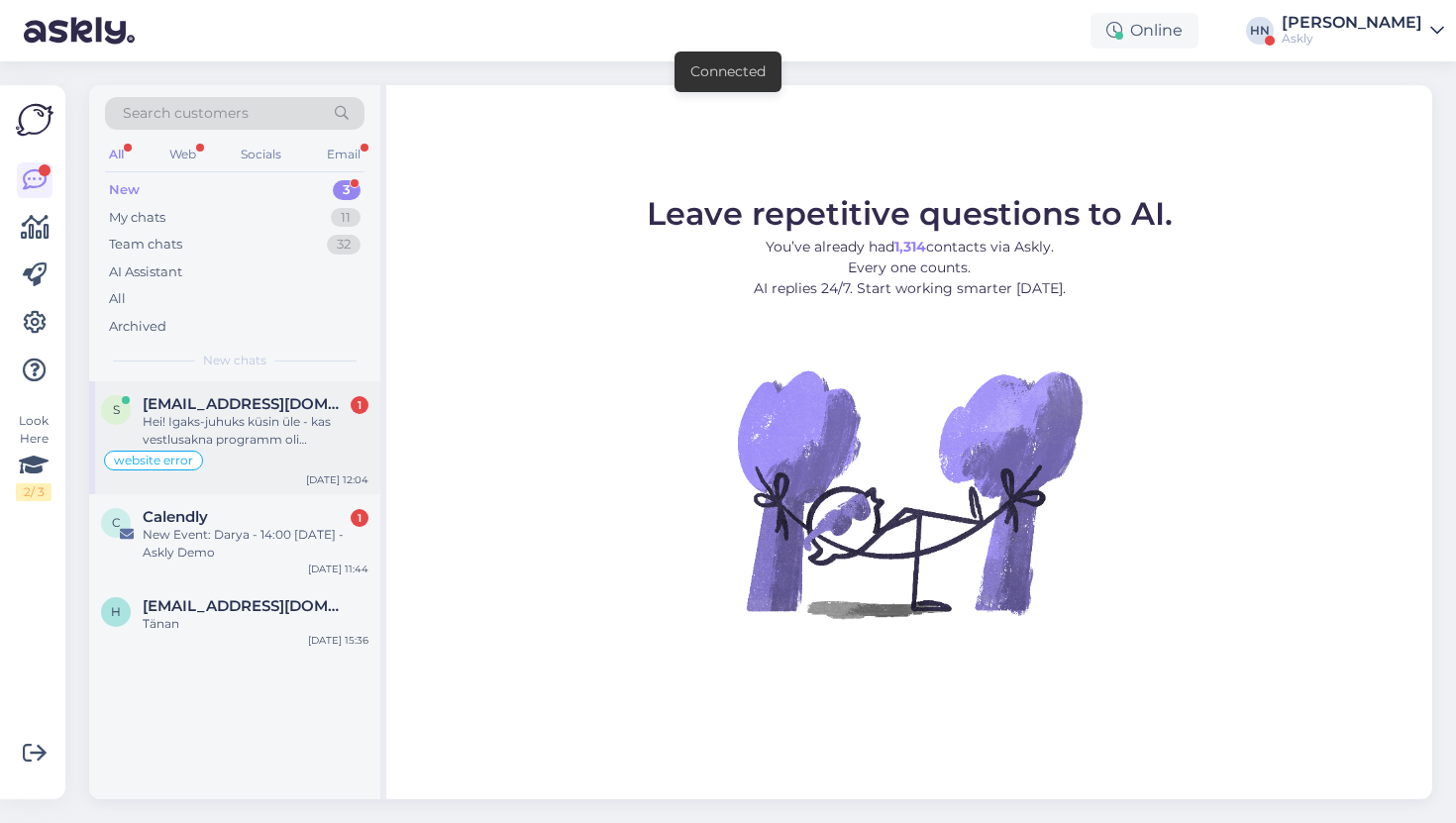 click on "Support@tuub.ee" at bounding box center [246, 404] 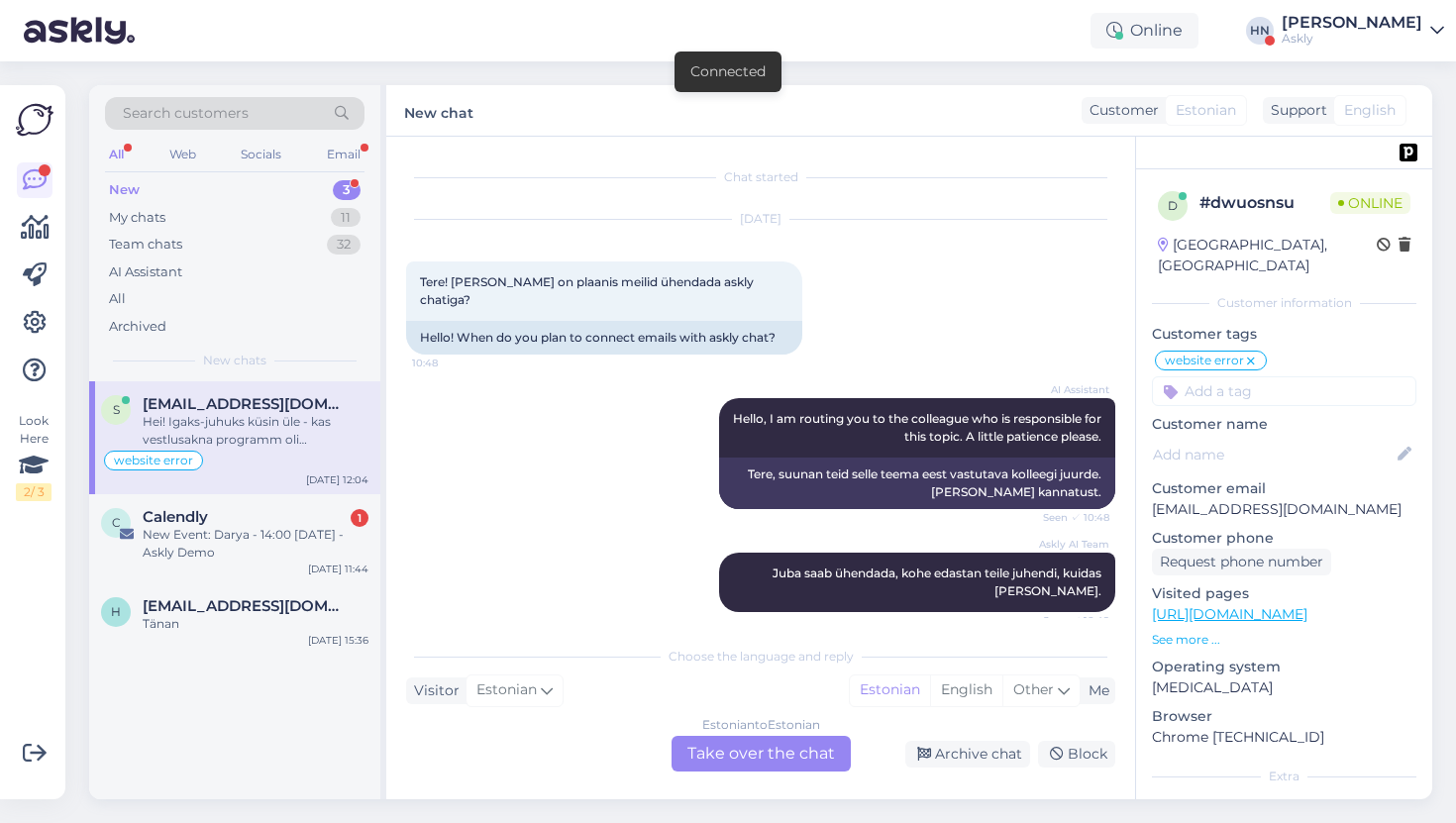 scroll, scrollTop: 452, scrollLeft: 0, axis: vertical 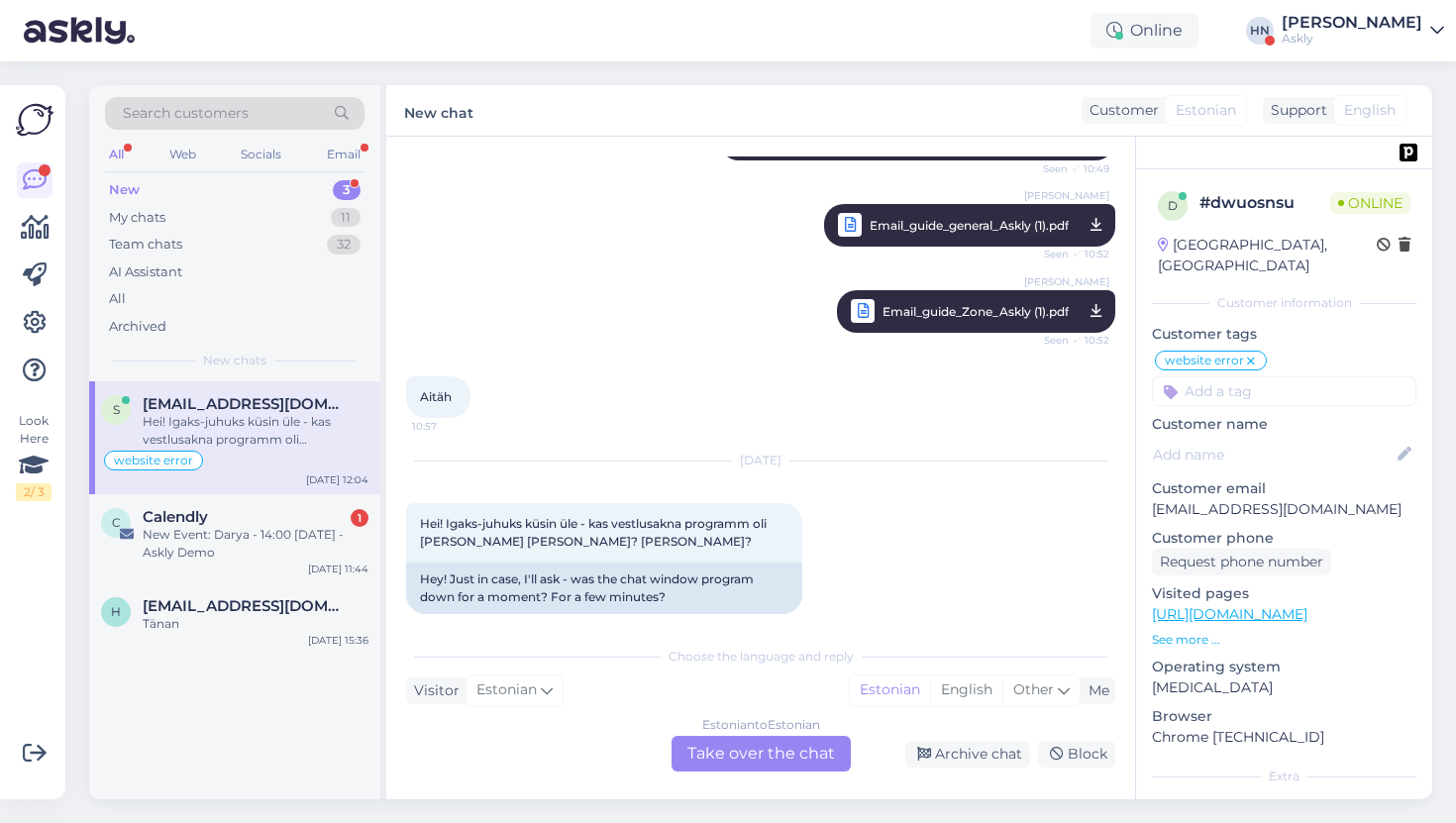 click on "Estonian  to  Estonian Take over the chat" at bounding box center (761, 754) 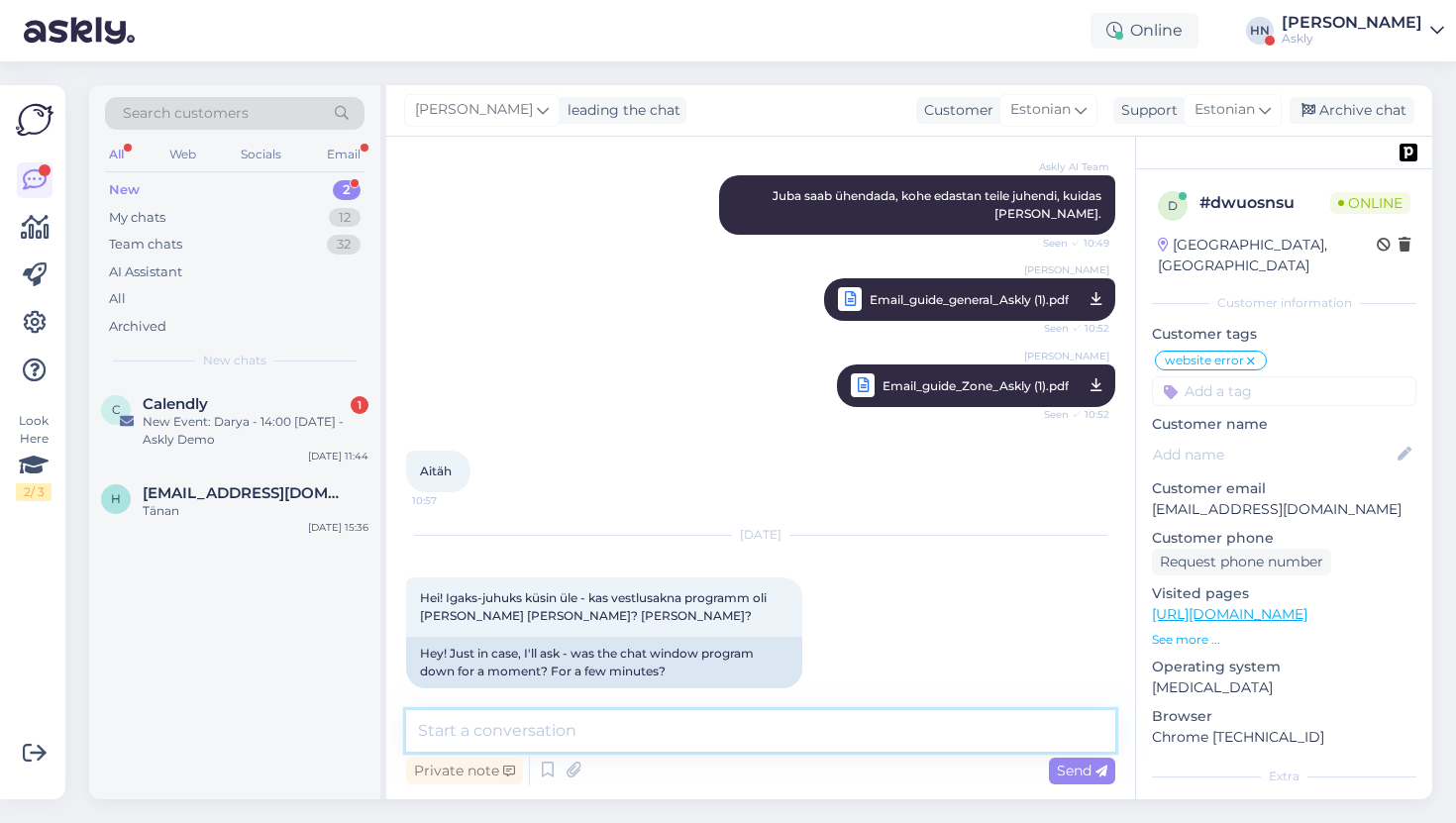 click at bounding box center [761, 731] 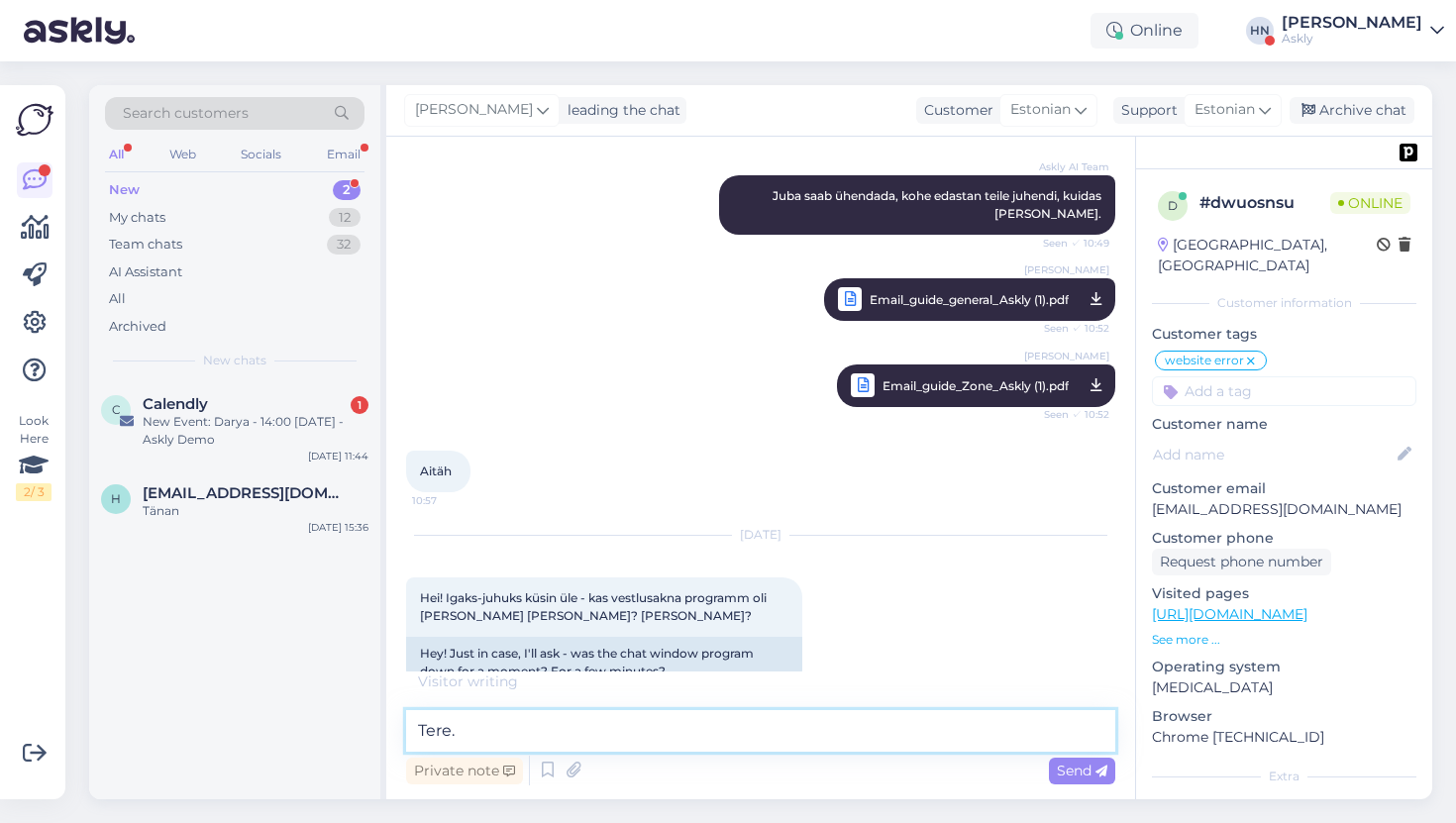 scroll, scrollTop: 398, scrollLeft: 0, axis: vertical 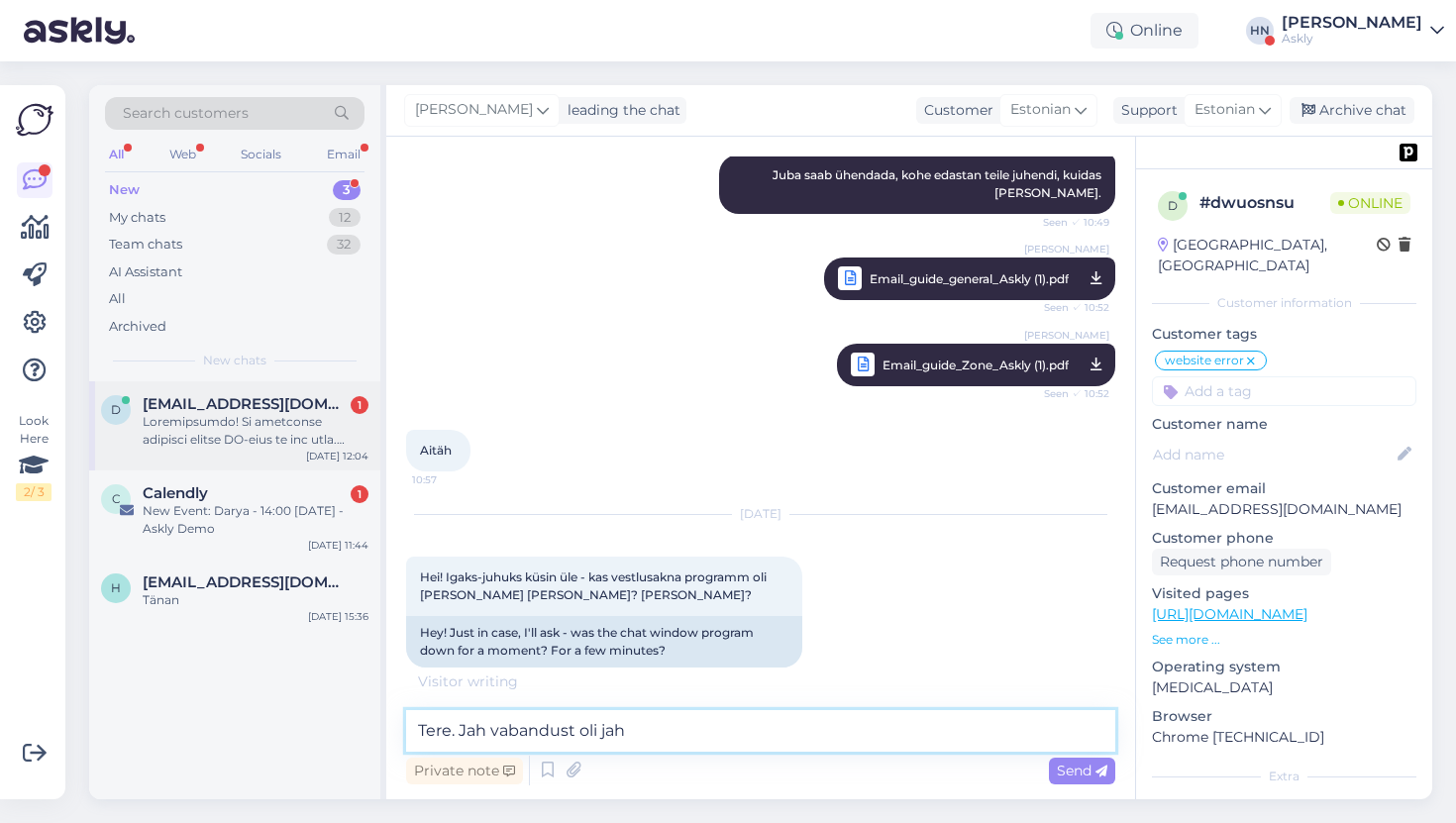 type on "Tere. Jah vabandust oli jah" 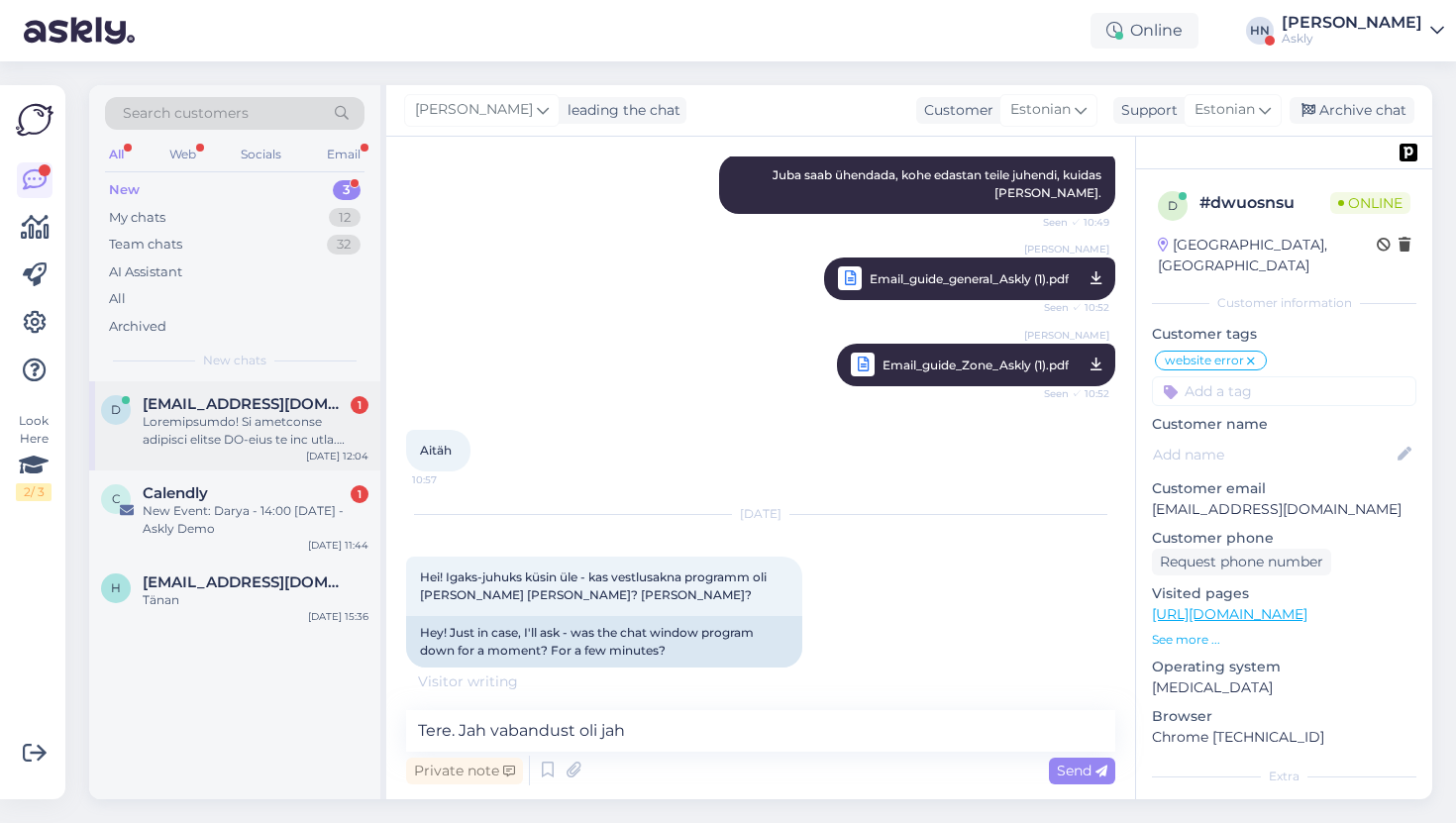 click at bounding box center (256, 431) 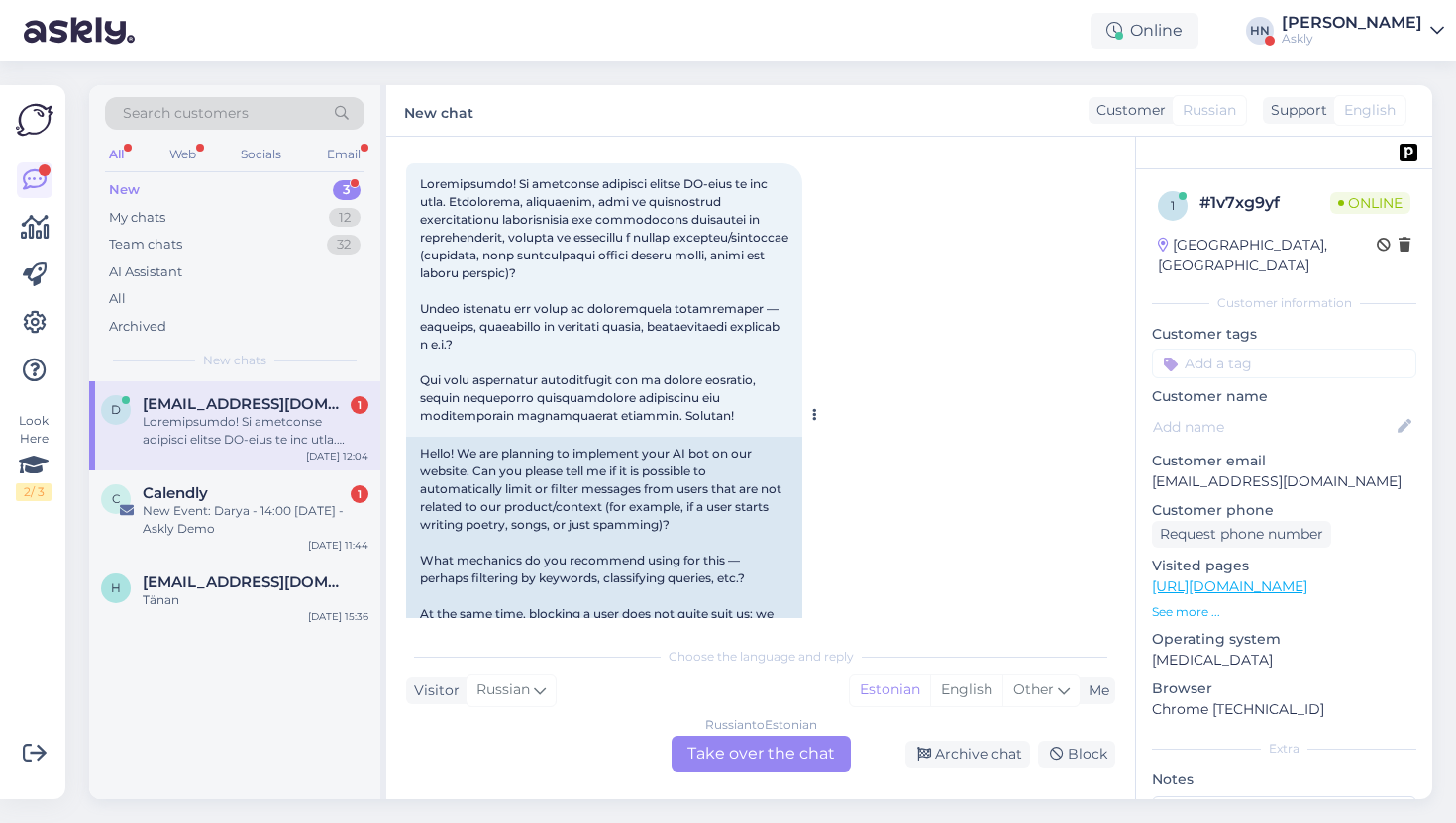 scroll, scrollTop: 186, scrollLeft: 0, axis: vertical 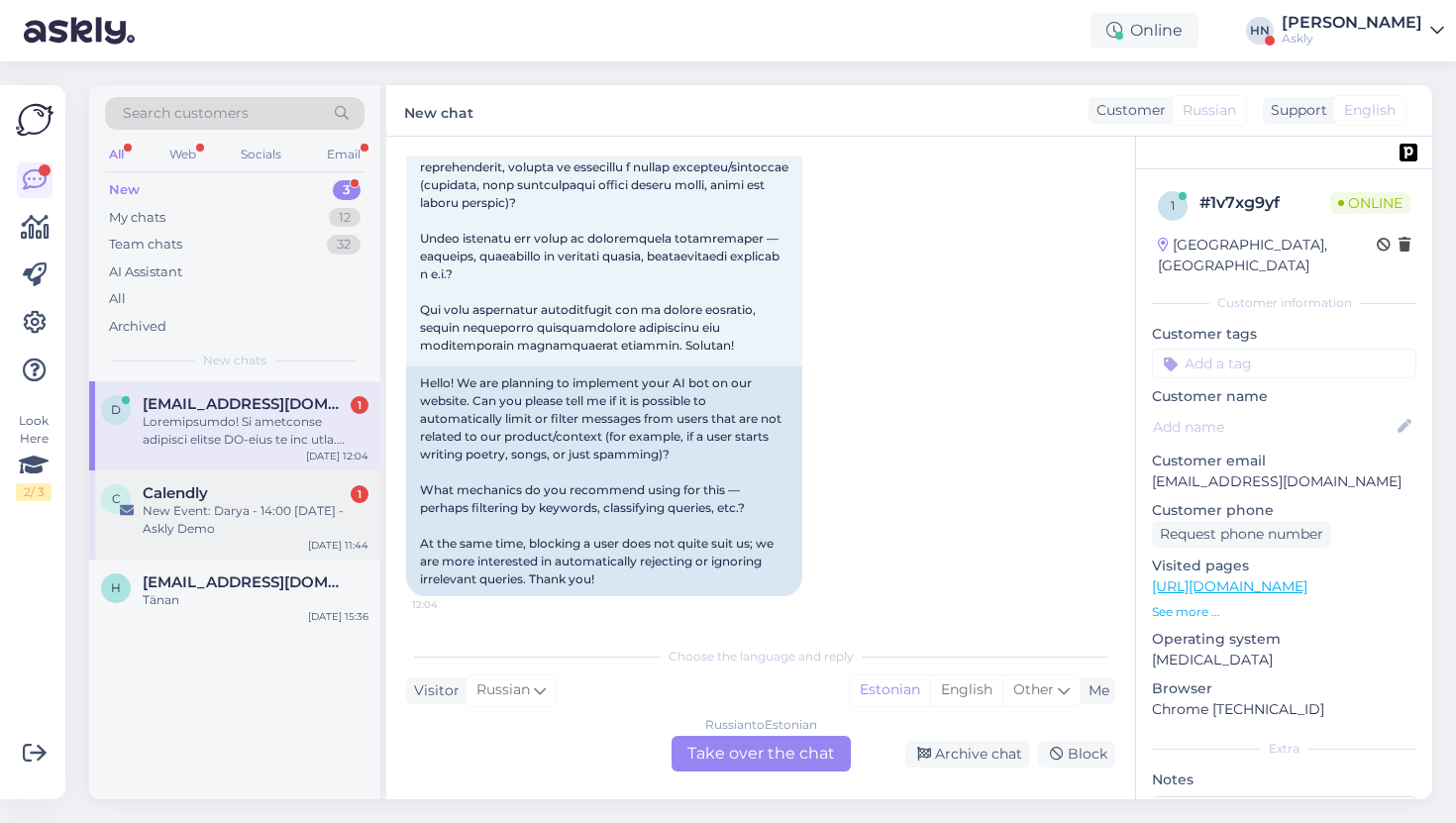 click on "Calendly 1" at bounding box center (256, 493) 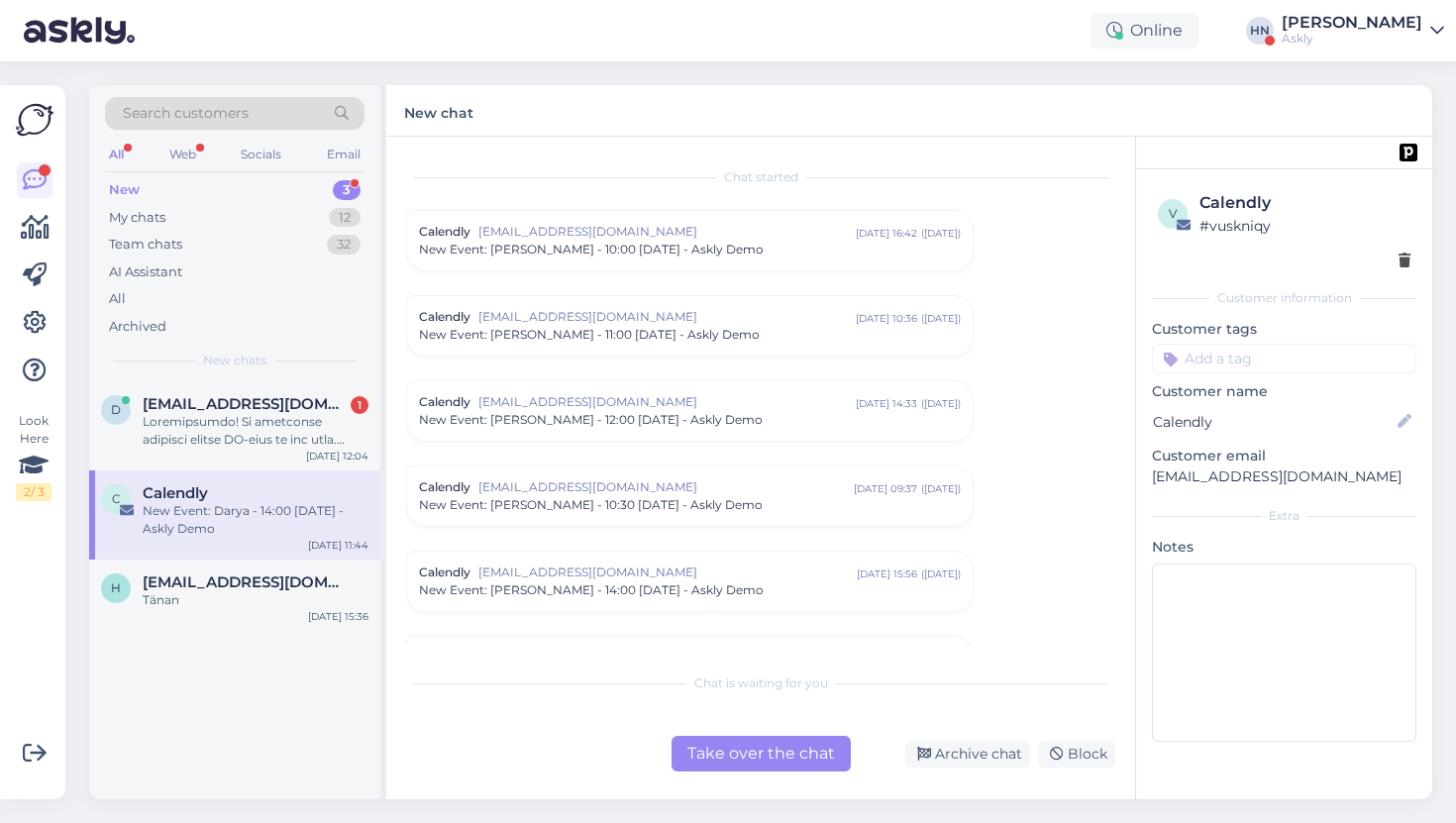 scroll, scrollTop: 8140, scrollLeft: 0, axis: vertical 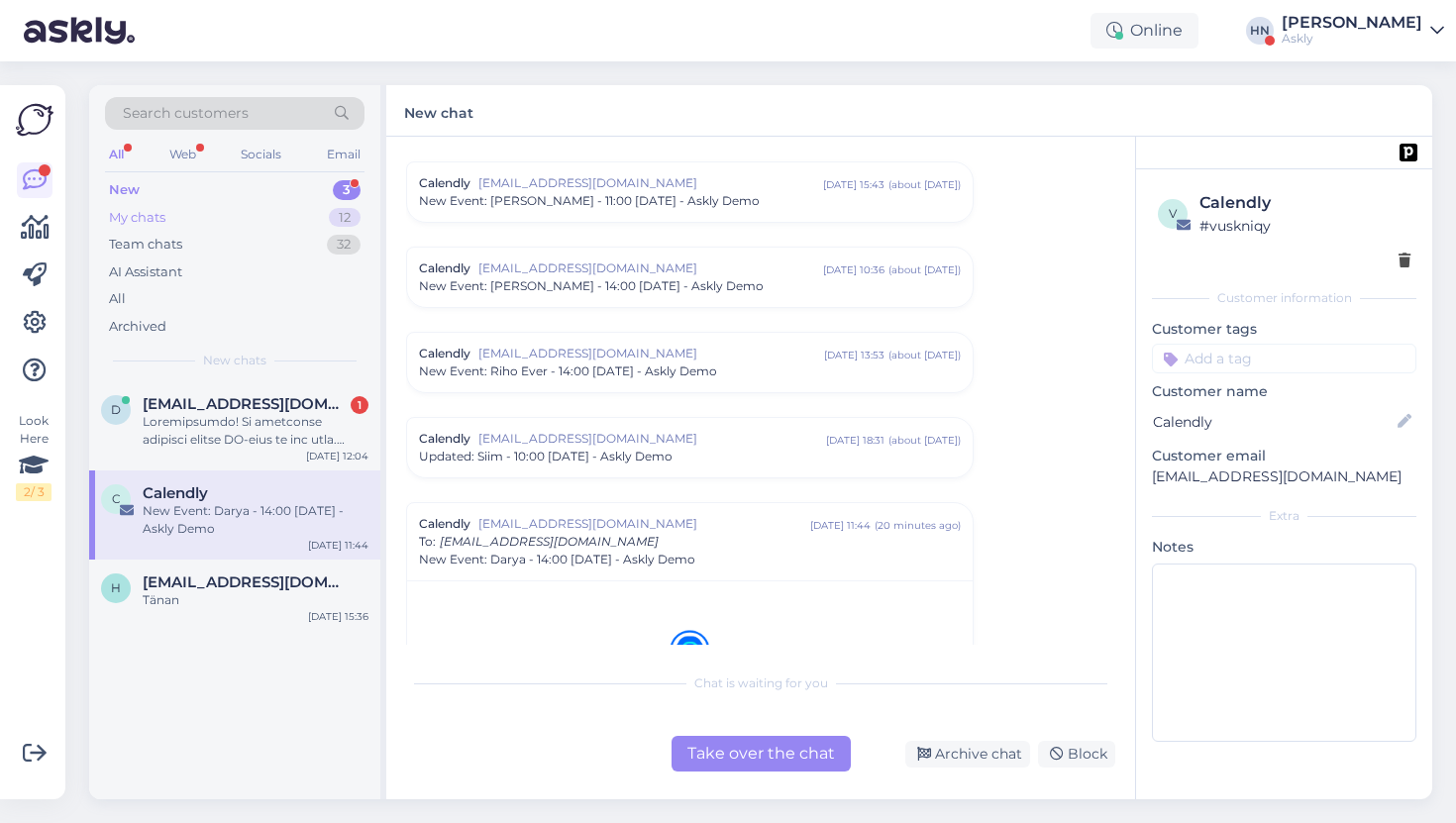 click on "My chats 12" at bounding box center (235, 218) 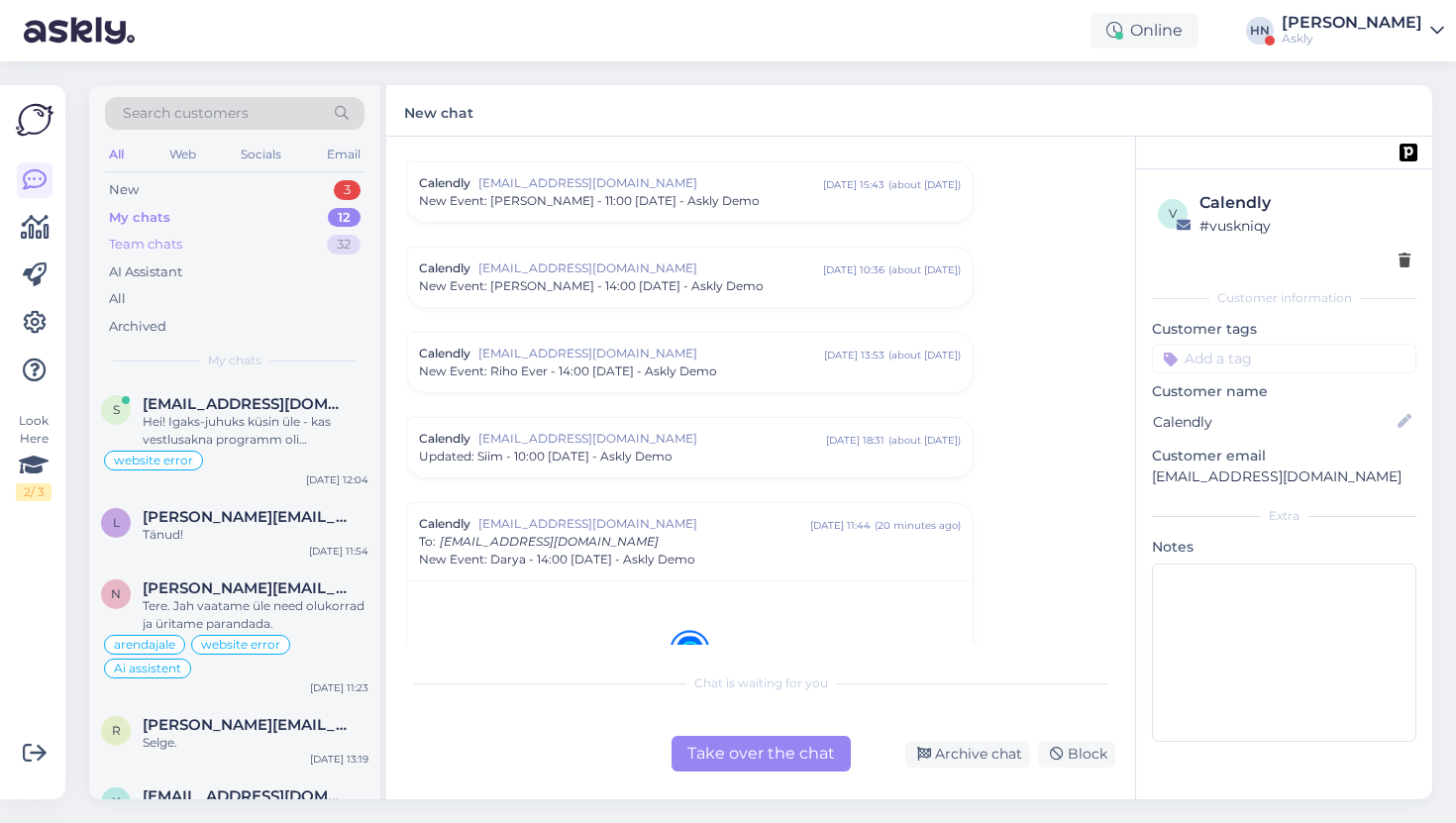click on "Team chats 32" at bounding box center (235, 245) 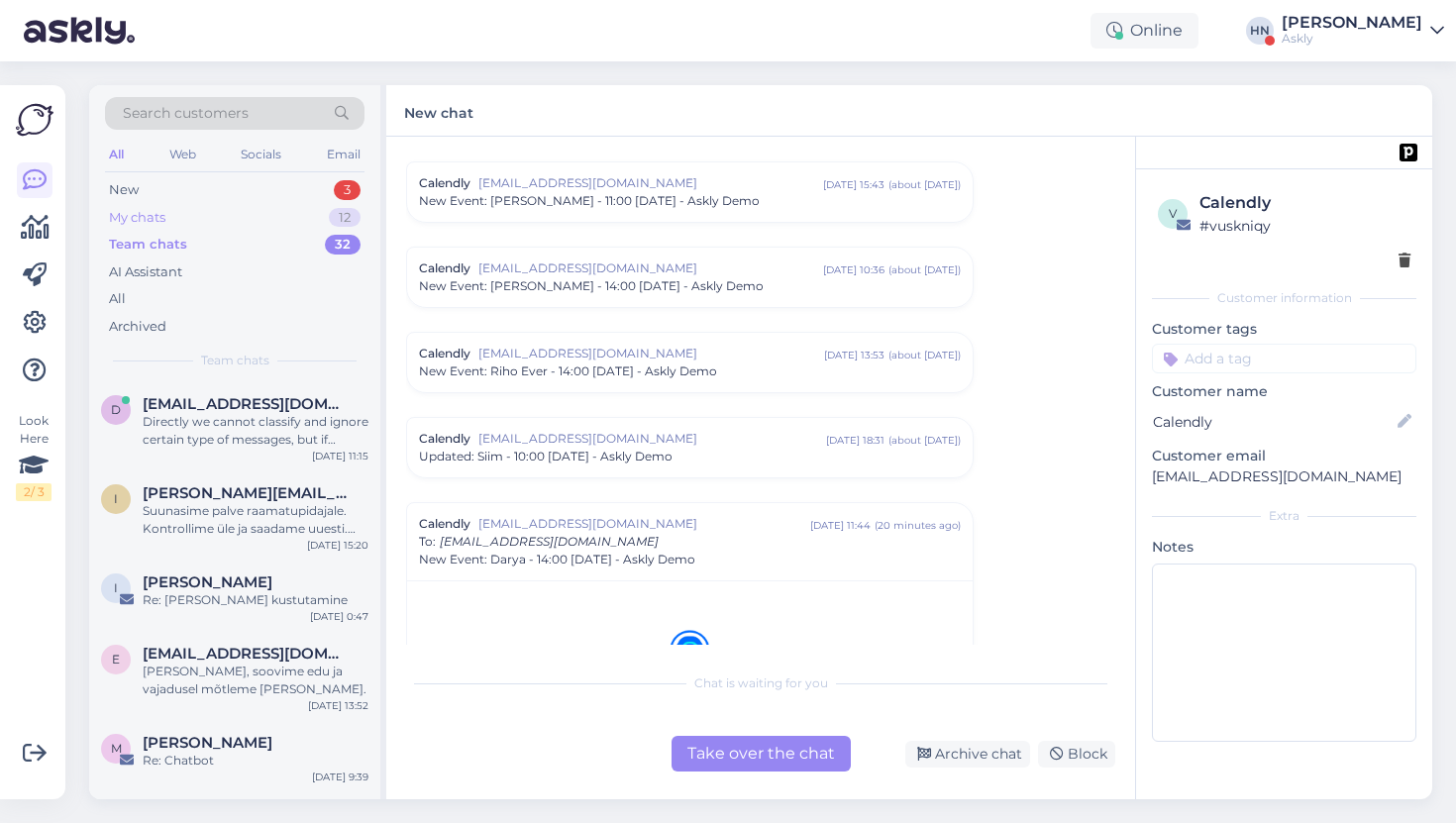 click on "My chats 12" at bounding box center [235, 218] 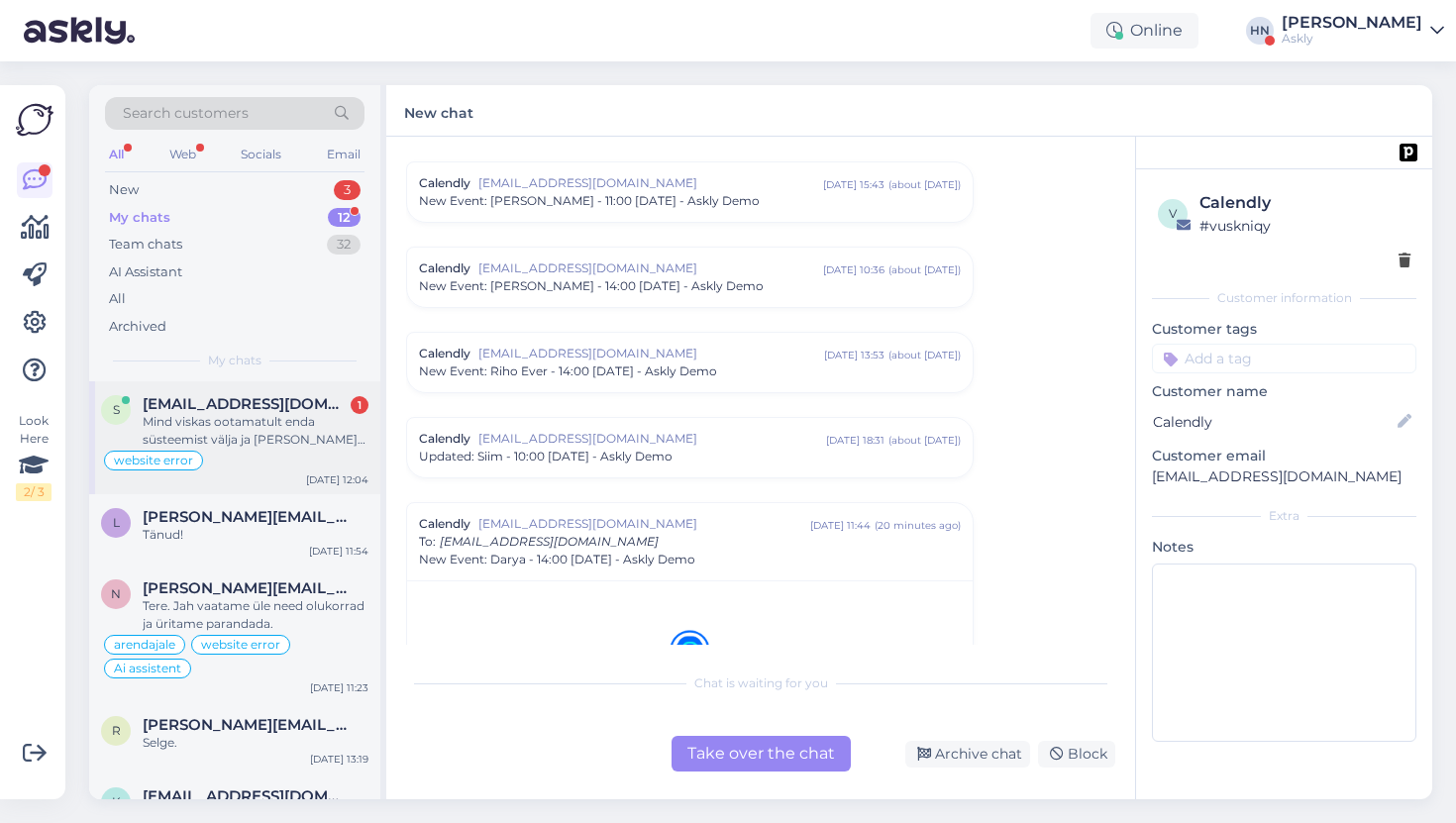 click on "S Support@tuub.ee 1 Mind viskas ootamatult enda süsteemist välja ja kui teie kodulehele pöörduda tahtsin, ei olnud ka siin mõnda aega vestlusakent näha.  website error Jul 30 12:04" at bounding box center [235, 438] 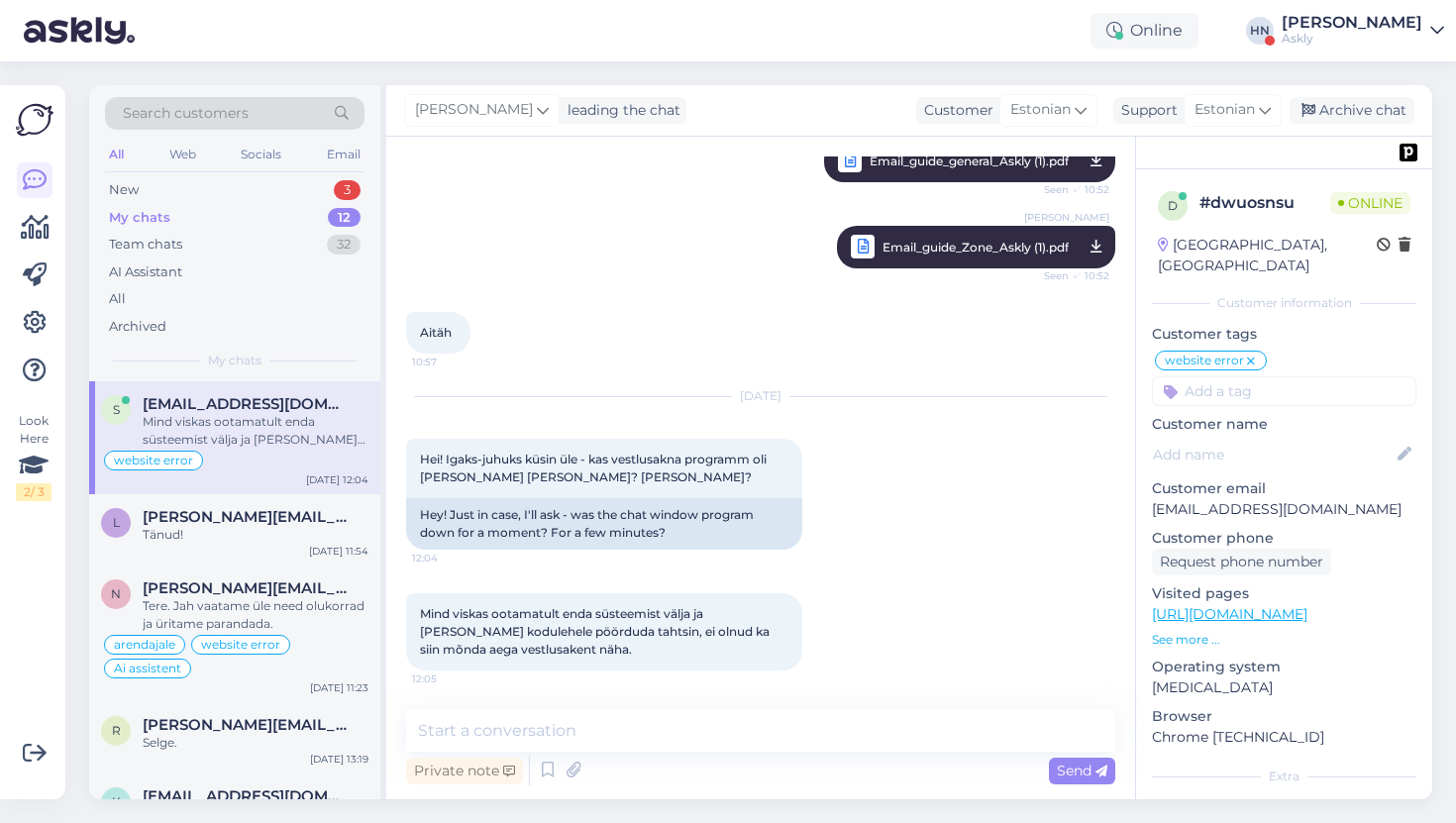 scroll, scrollTop: 498, scrollLeft: 0, axis: vertical 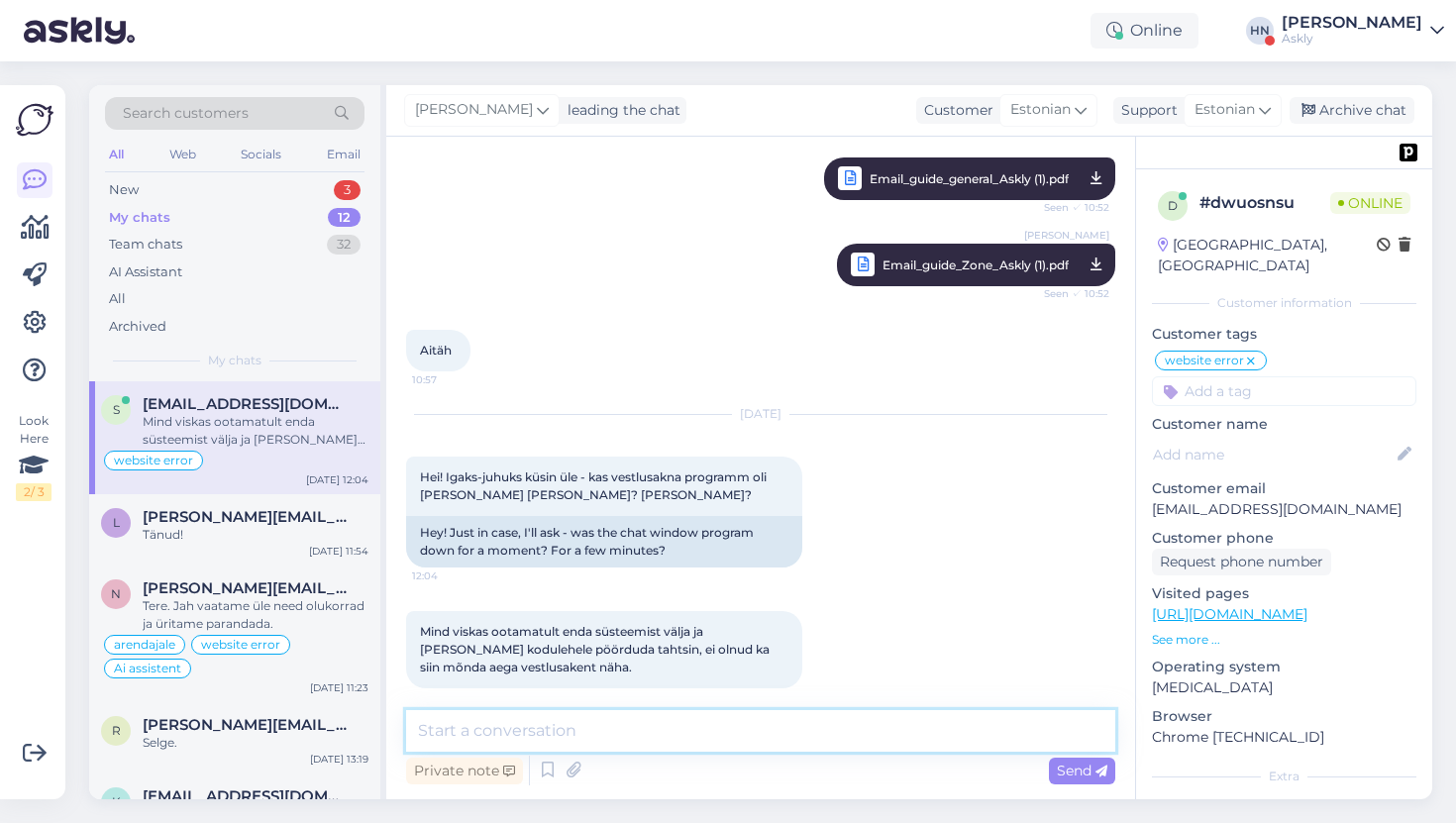 click at bounding box center [761, 731] 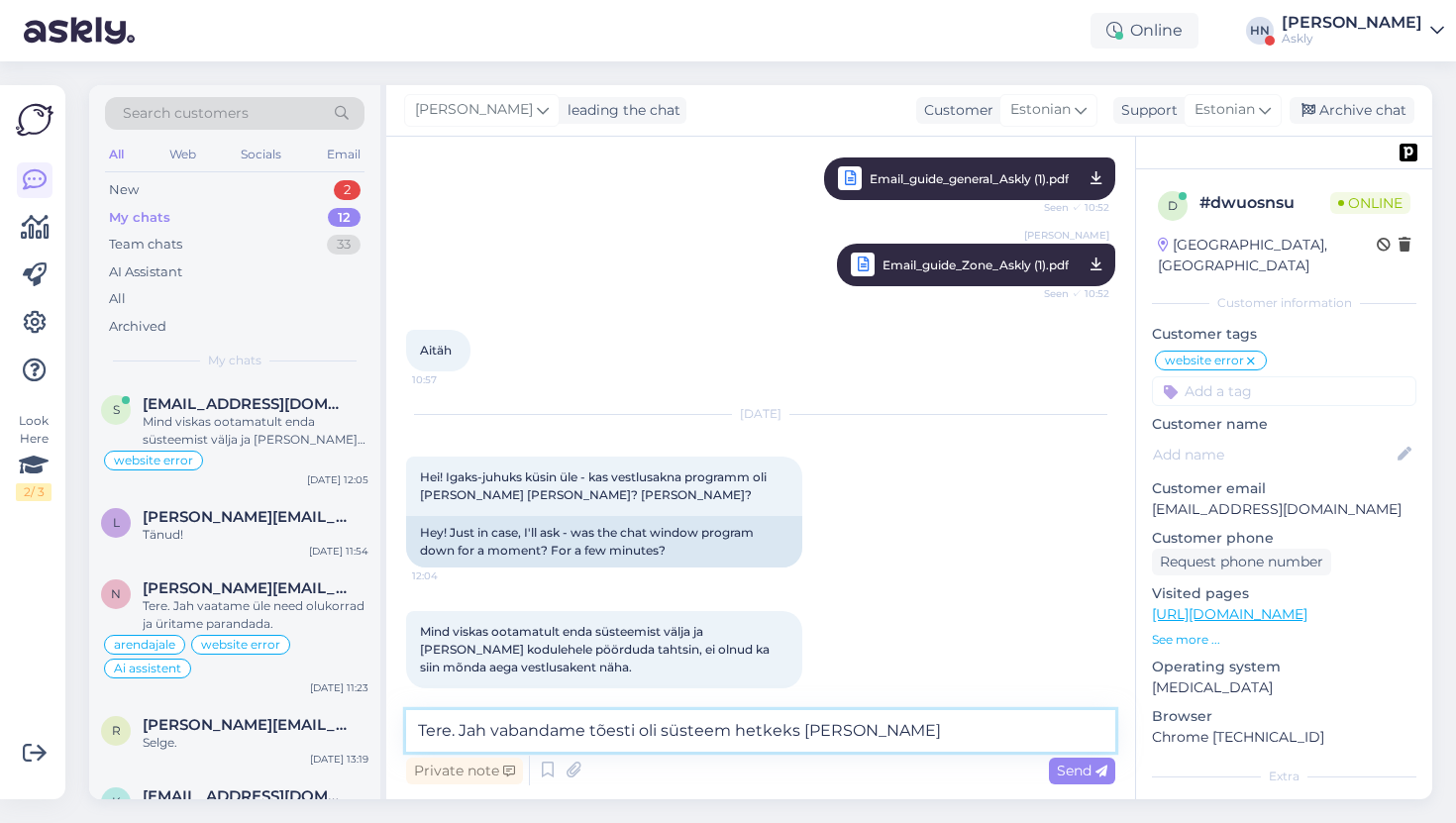type on "Tere. Jah vabandame tõesti oli süsteem hetkeks maas." 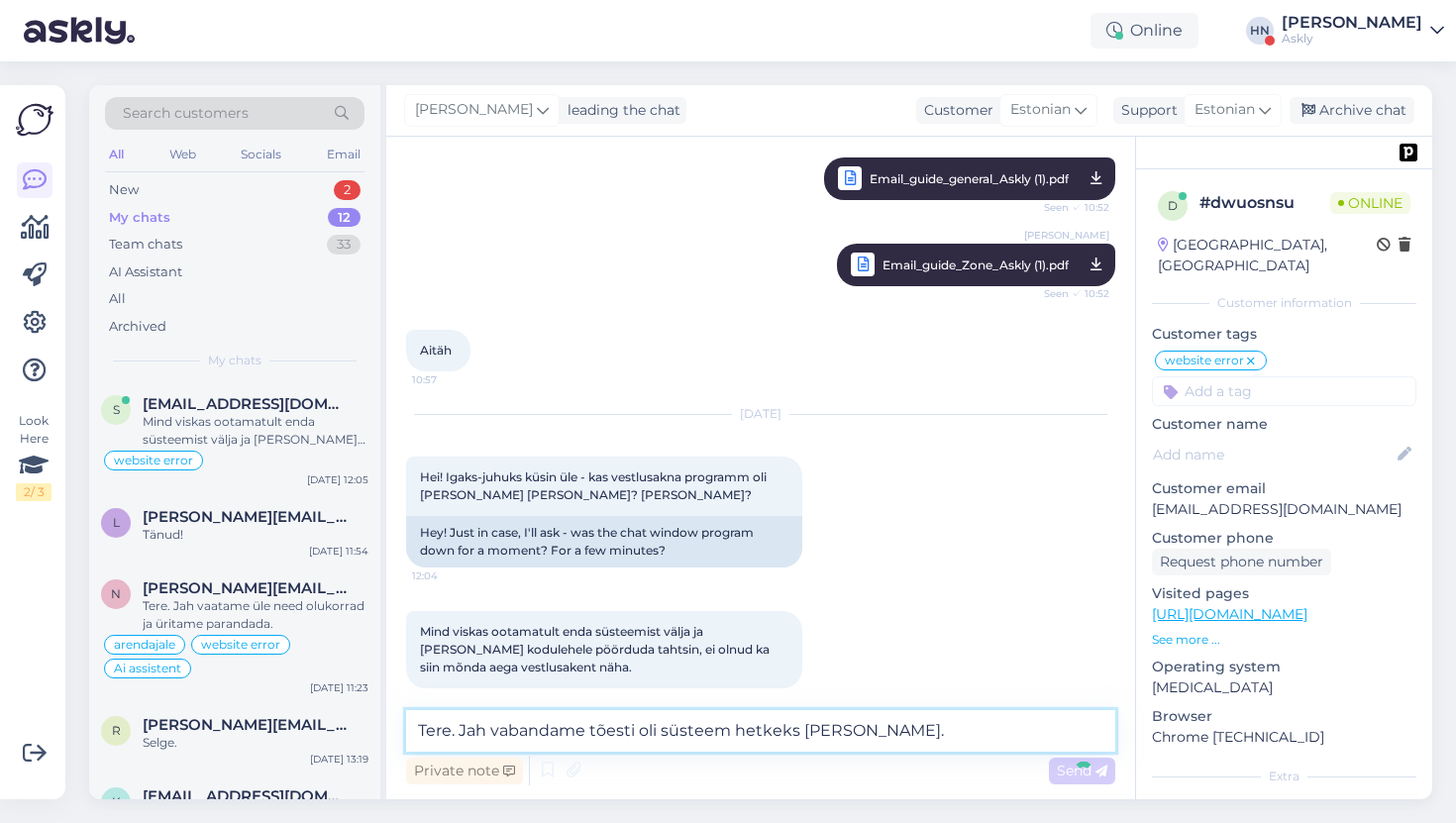 type 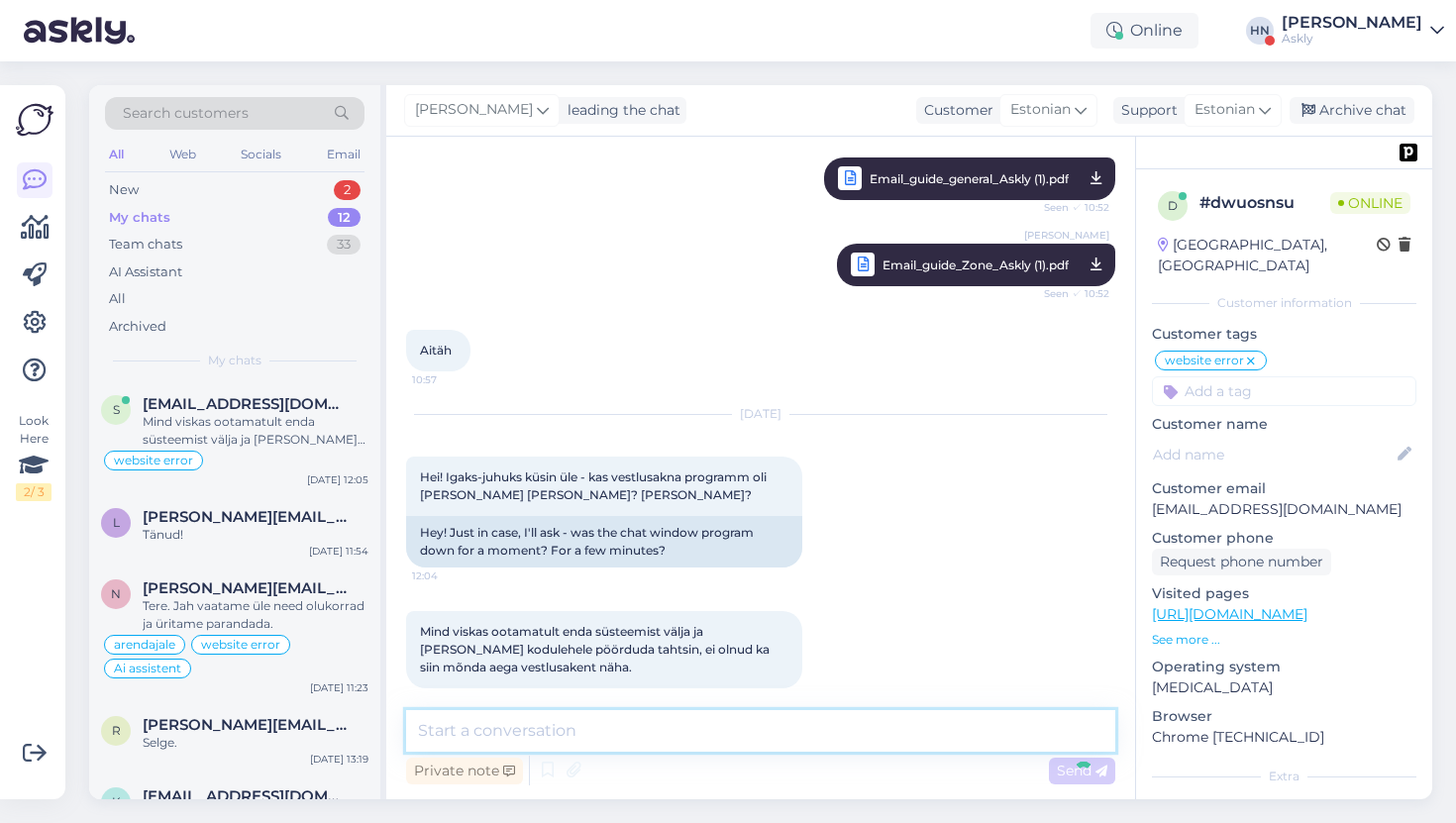 scroll, scrollTop: 583, scrollLeft: 0, axis: vertical 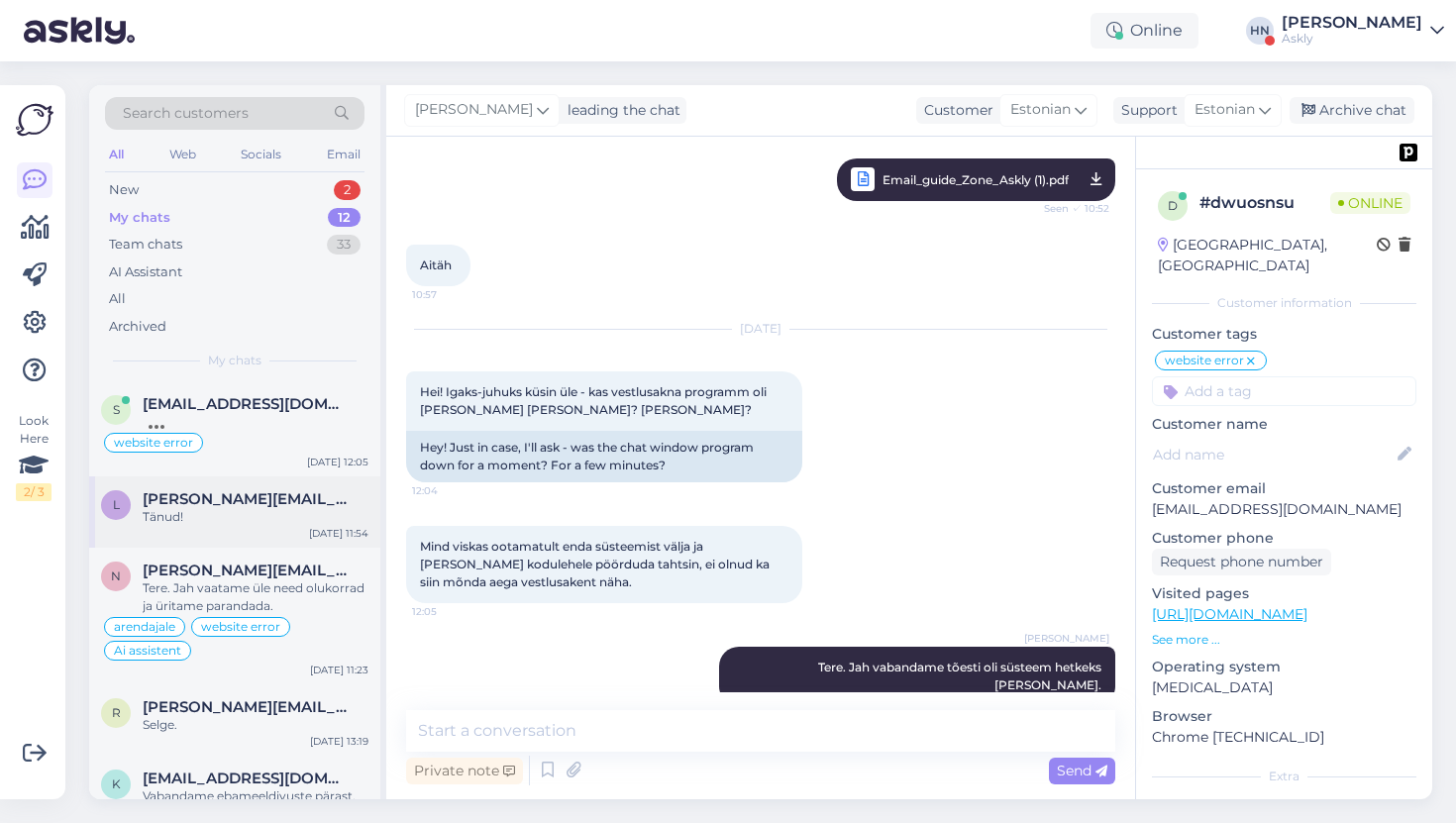click on "Tänud!" at bounding box center [256, 517] 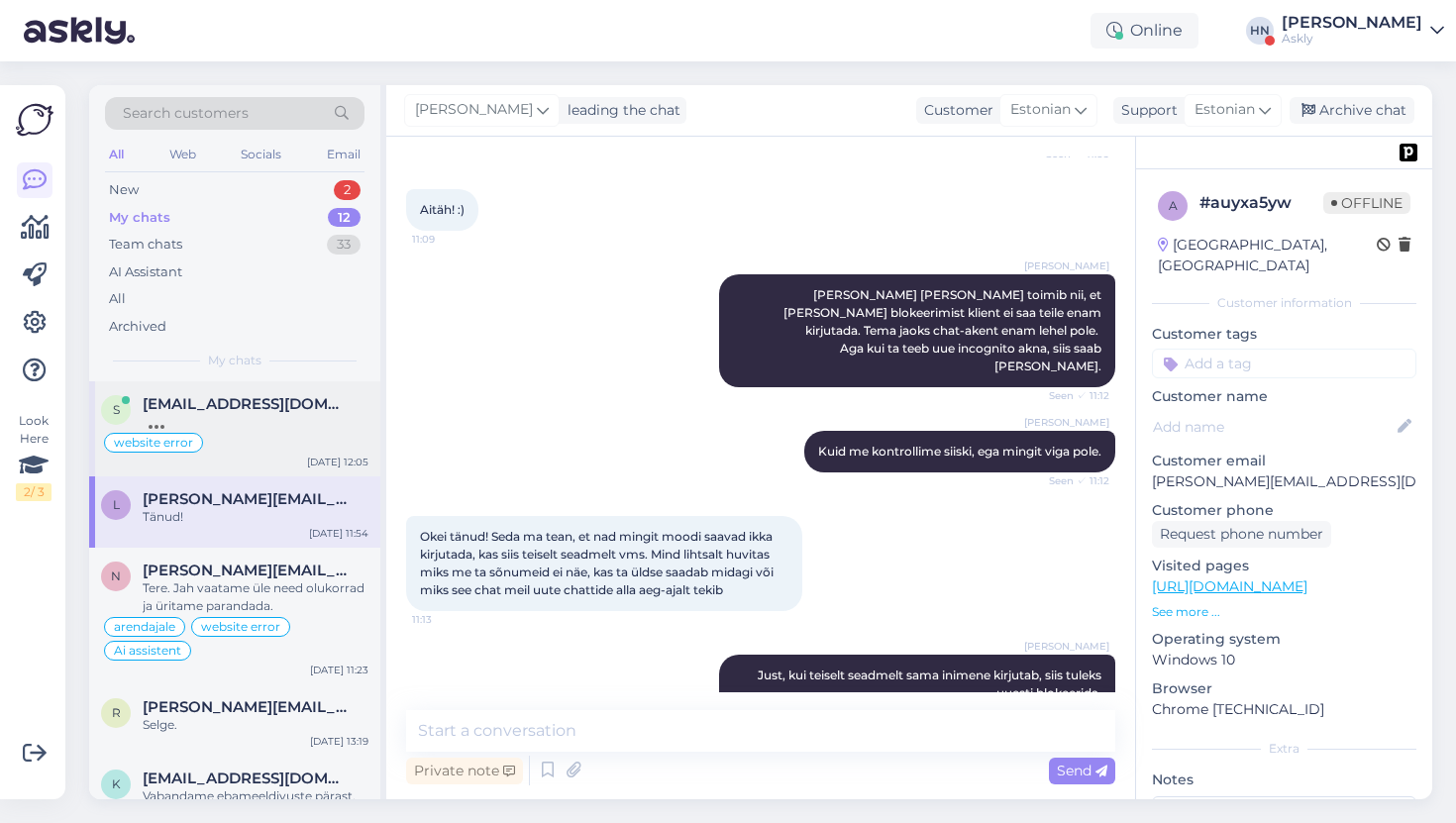 click on "S Support@tuub.ee website error Jul 30 12:05" at bounding box center [235, 429] 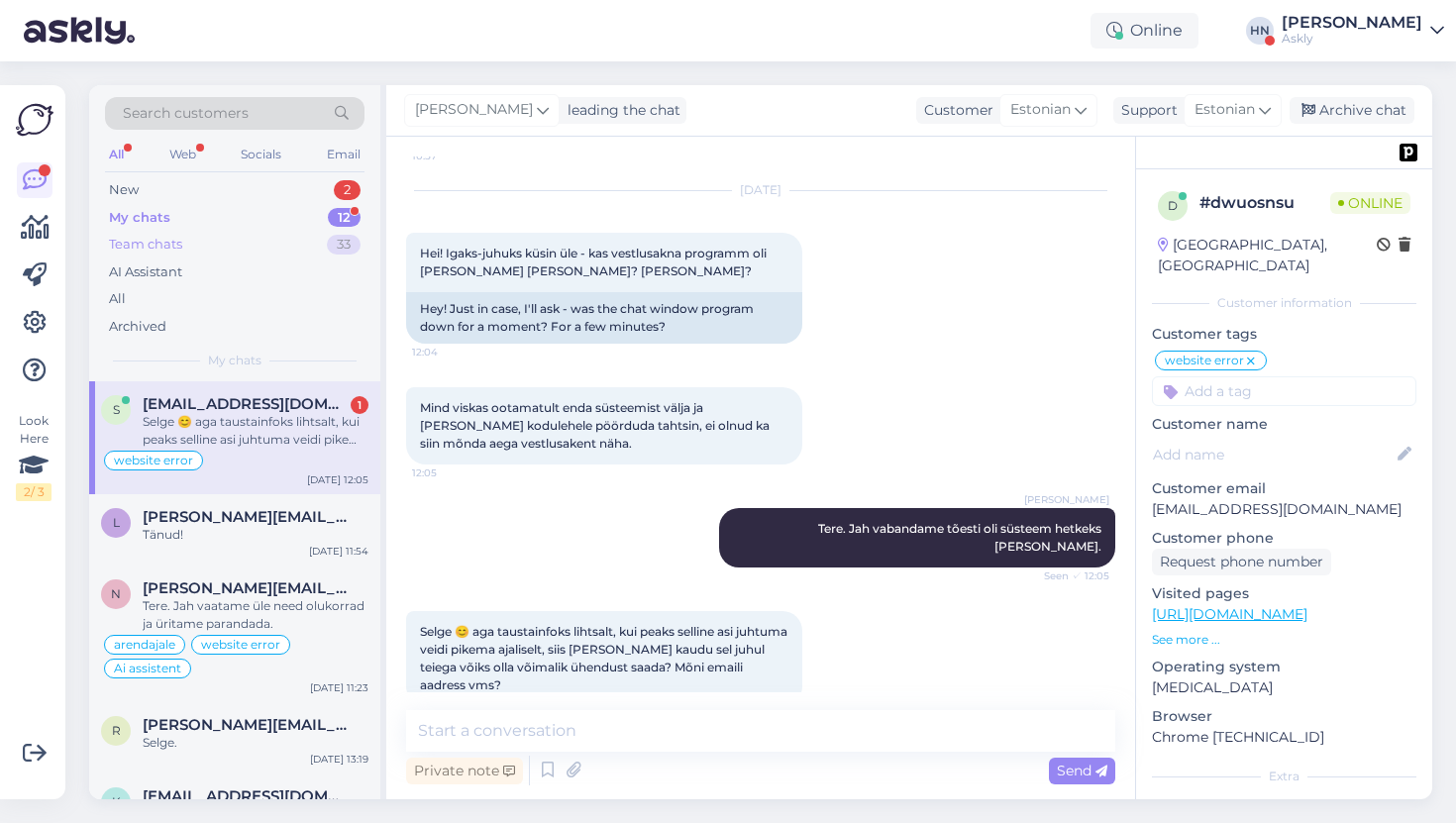 scroll, scrollTop: 0, scrollLeft: 0, axis: both 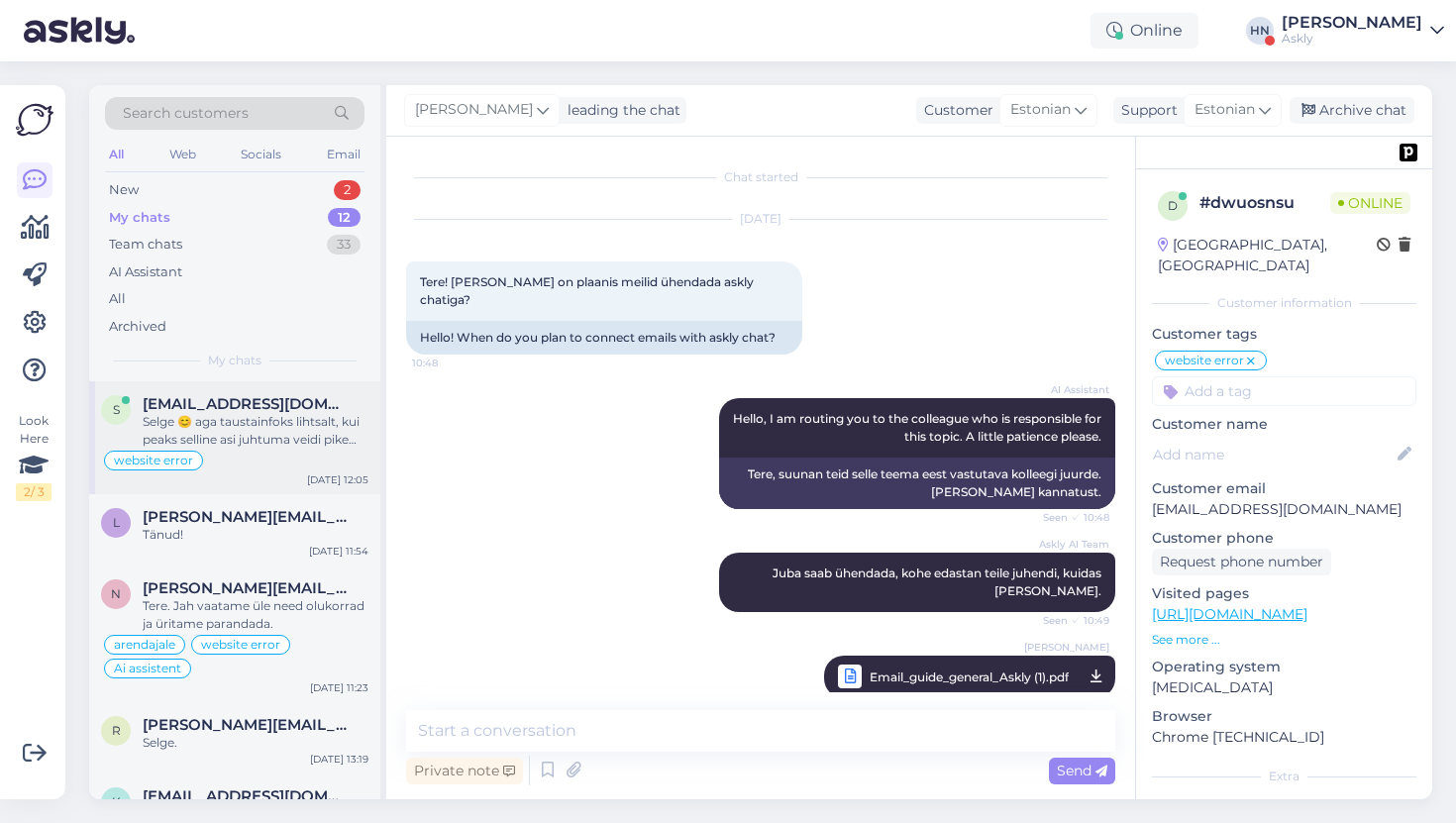 click on "Selge 😊 aga taustainfoks lihtsalt, kui peaks selline asi juhtuma veidi pikema ajaliselt, siis kust kaudu sel juhul teiega võiks olla võimalik ühendust saada? Mõni emaili aadress vms?" at bounding box center (256, 431) 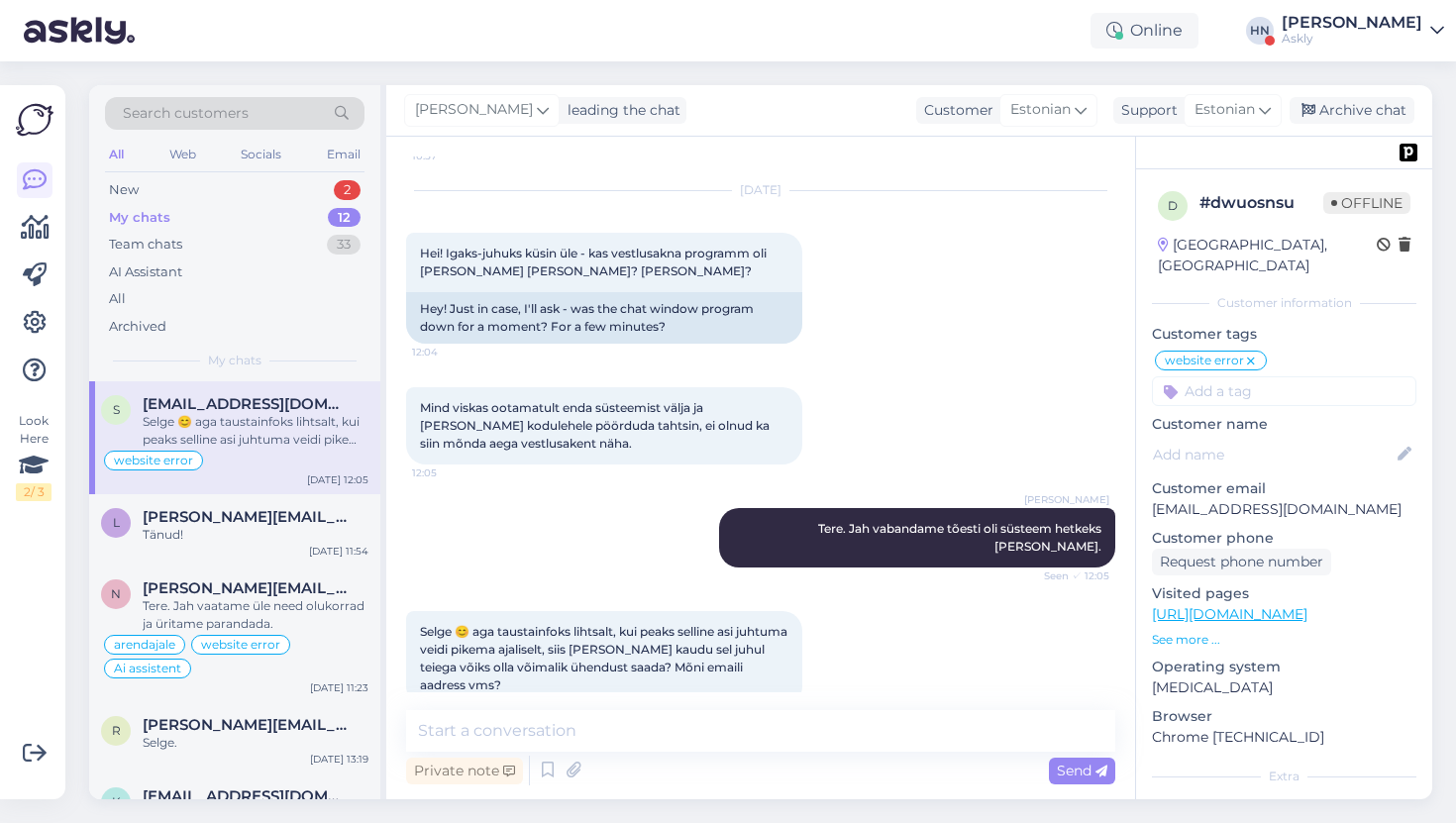 click on "Online HN Hans Niinemäe Askly" at bounding box center (728, 31) 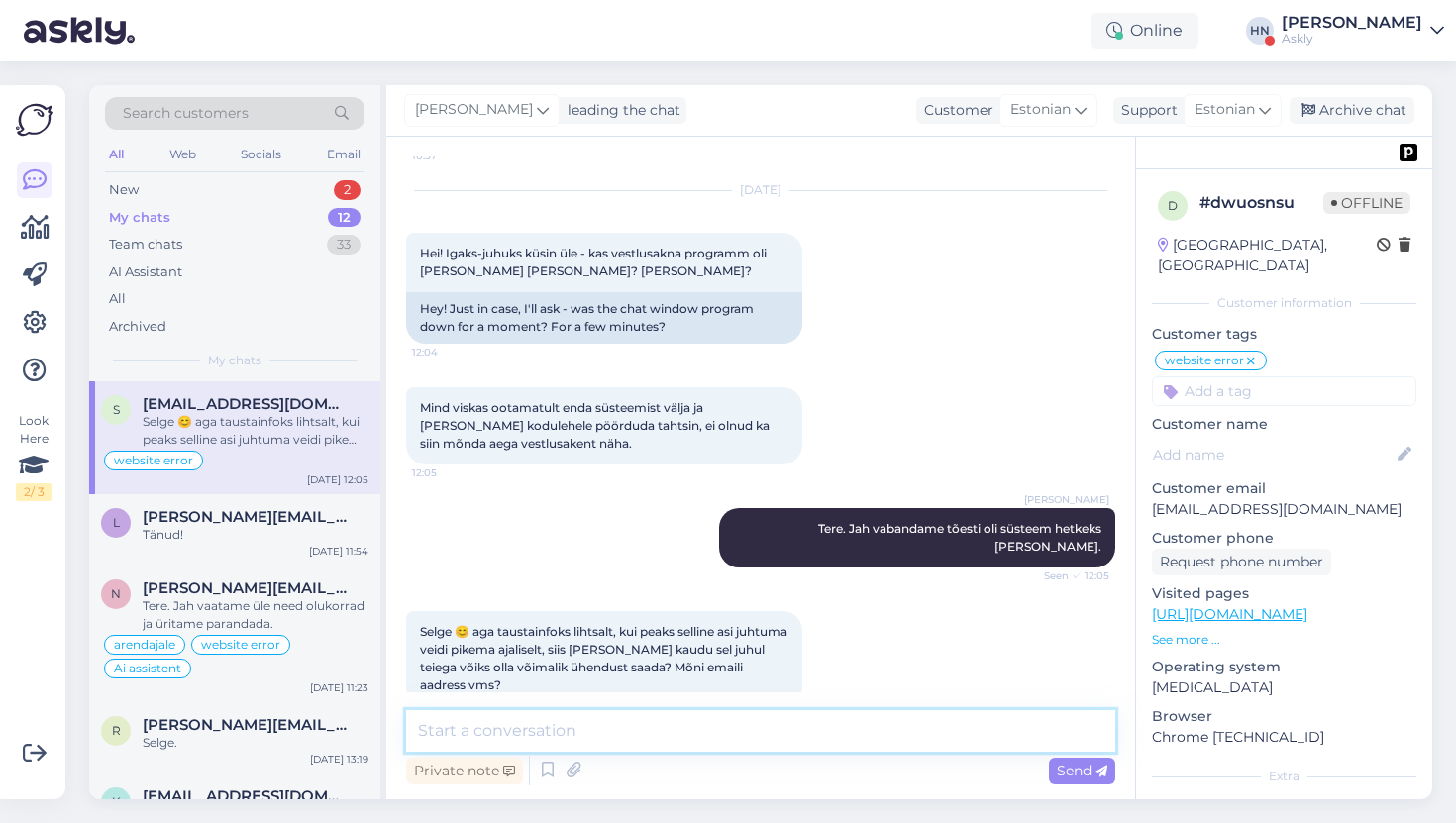 click at bounding box center (761, 731) 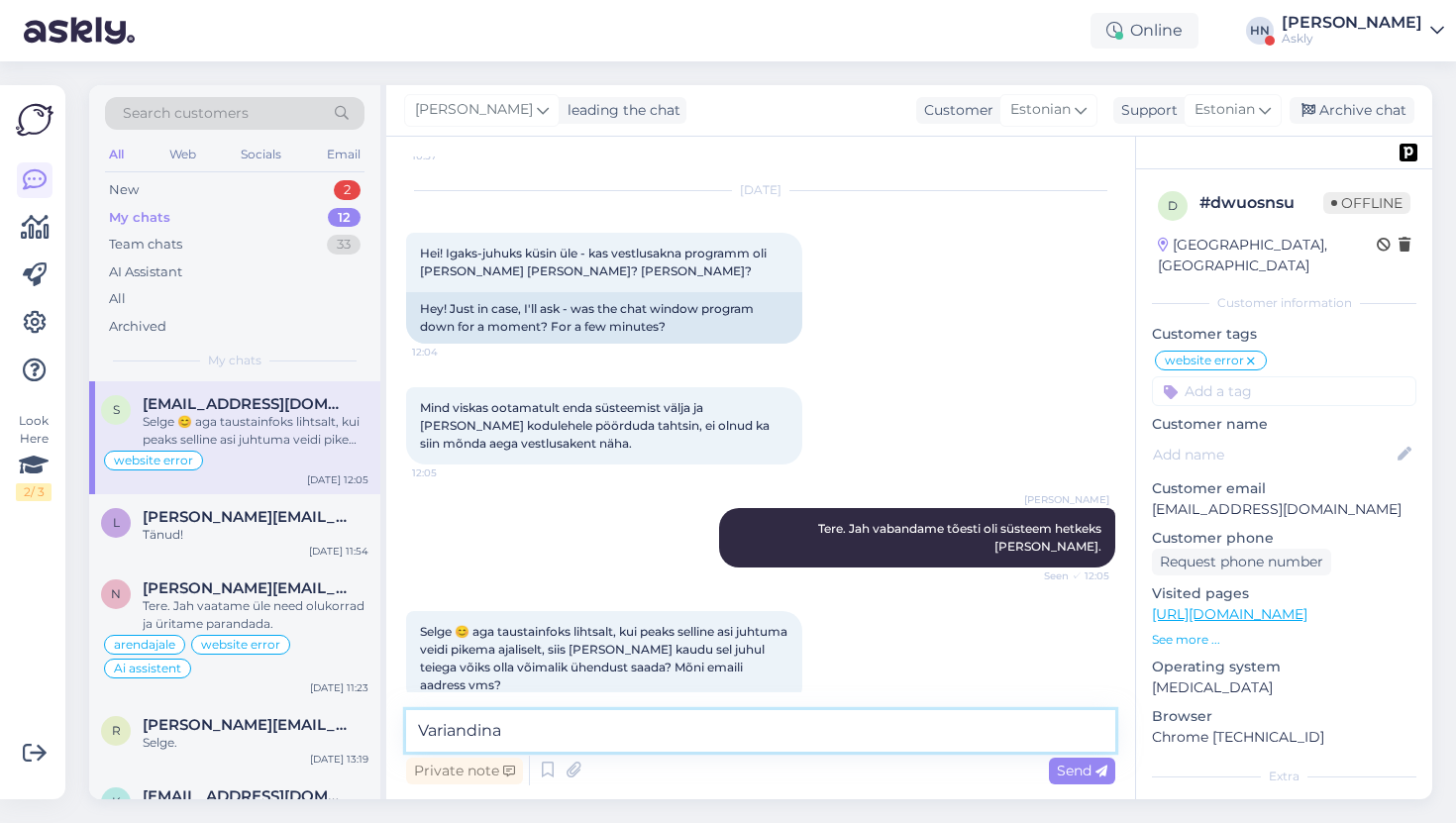 type on "Variandina" 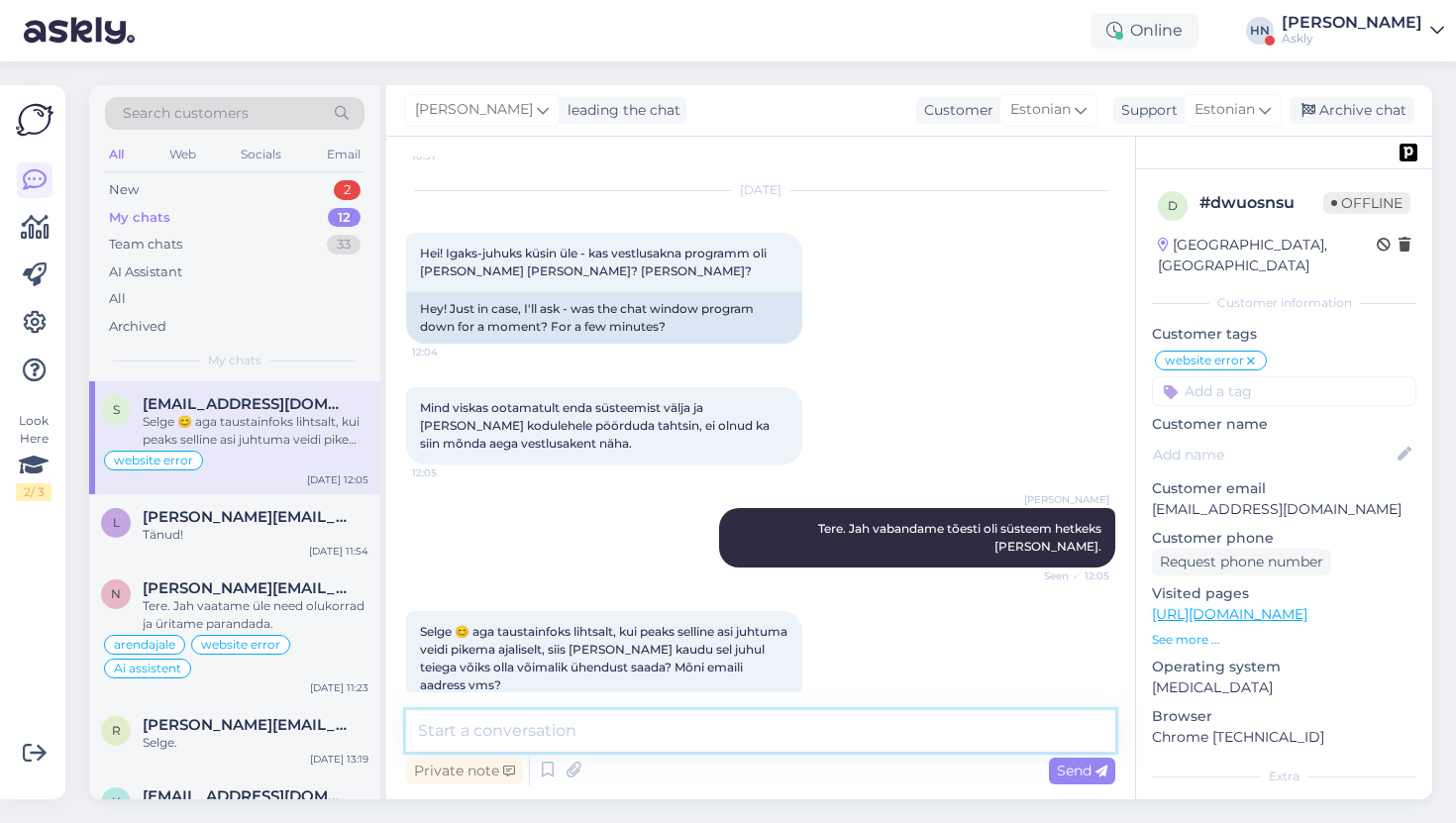 type on "C" 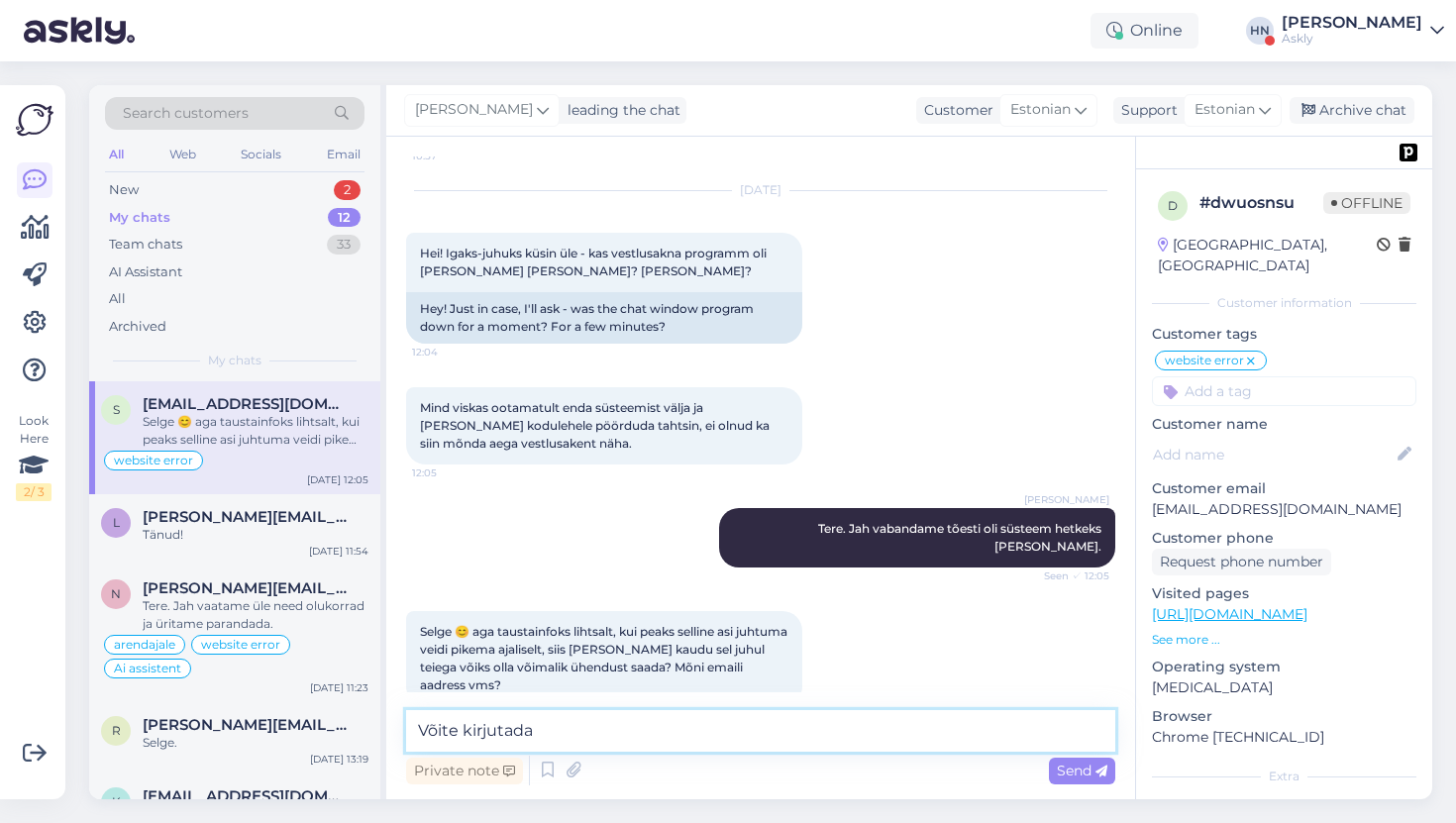 paste on "info@askly.me" 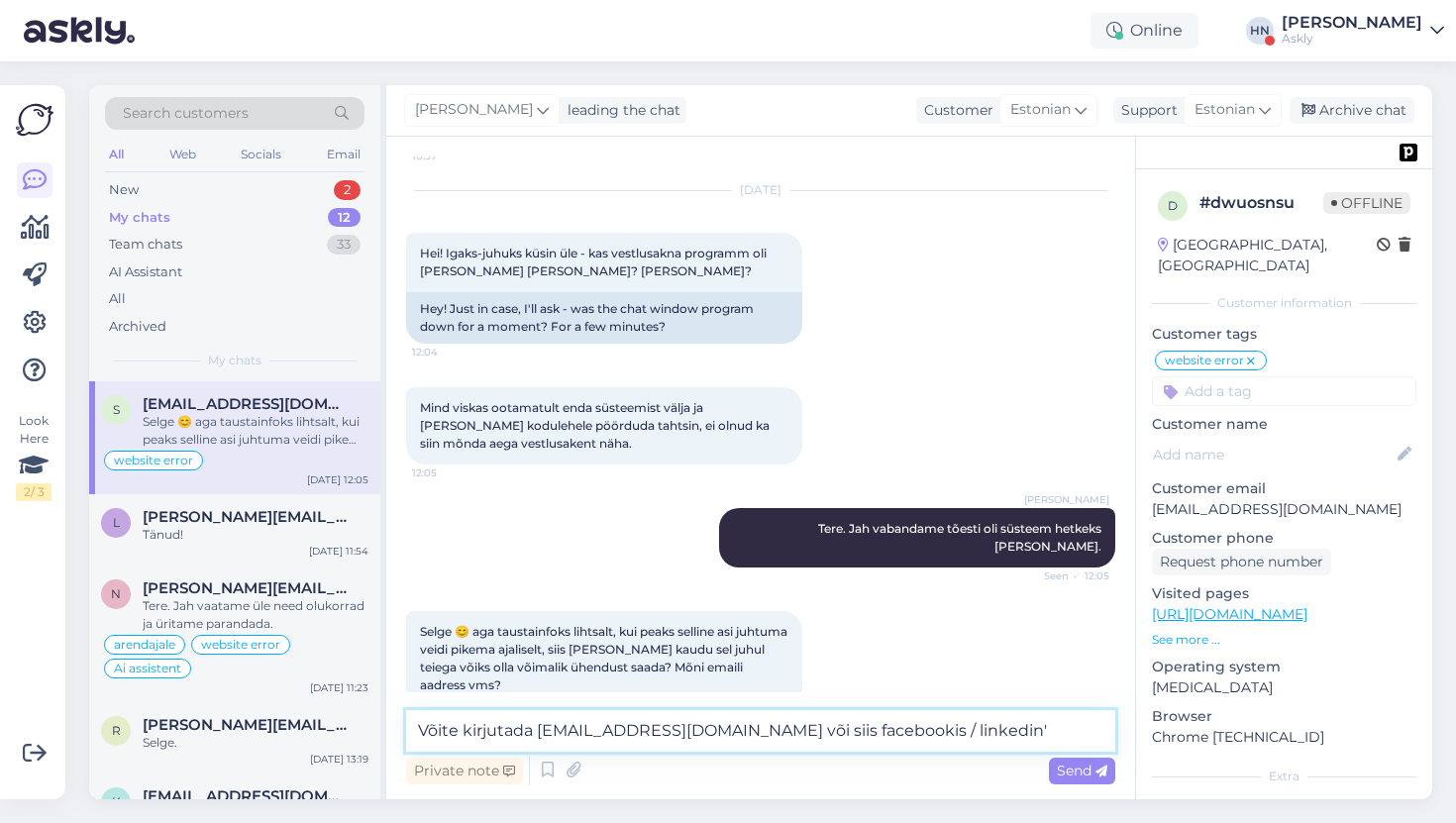 click on "Võite kirjutada info@askly.me või siis facebookis / linkedin'" at bounding box center (761, 731) 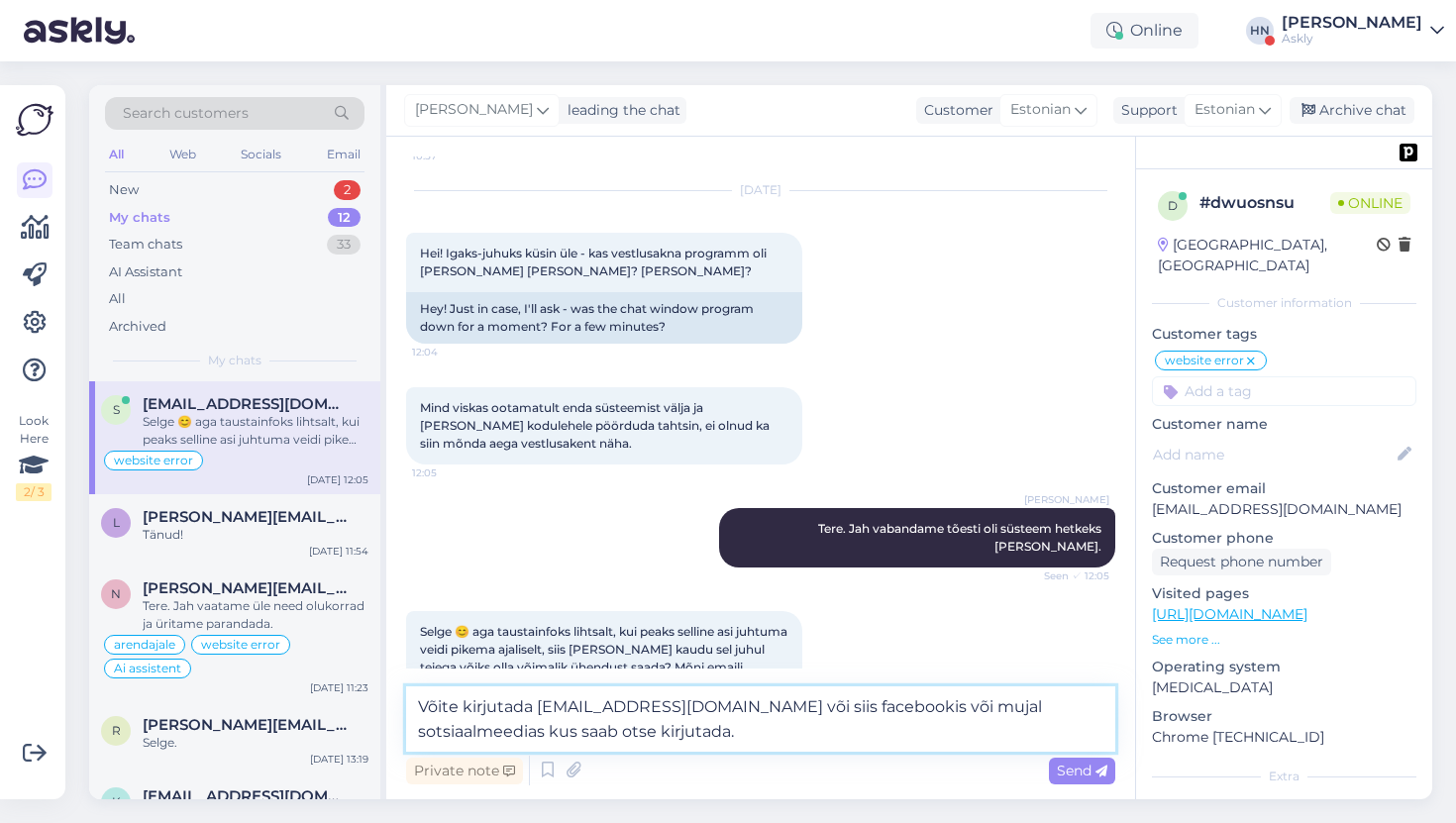 click on "Võite kirjutada info@askly.me või siis facebookis või mujal sotsiaalmeedias kus saab otse kirjutada." at bounding box center [761, 719] 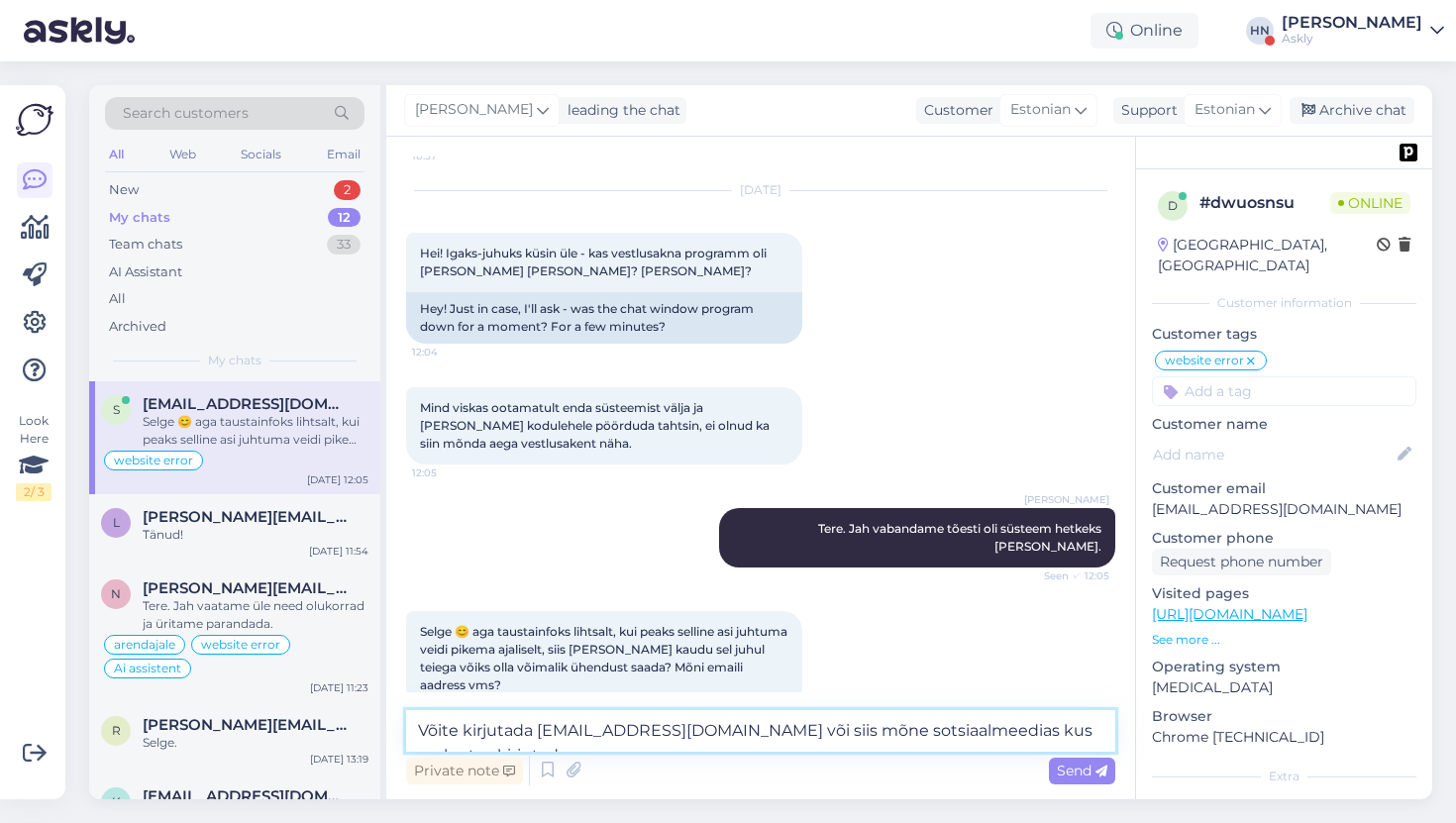 type on "Võite kirjutada info@askly.me või siis mõnes sotsiaalmeedias kus saab otse kirjutada." 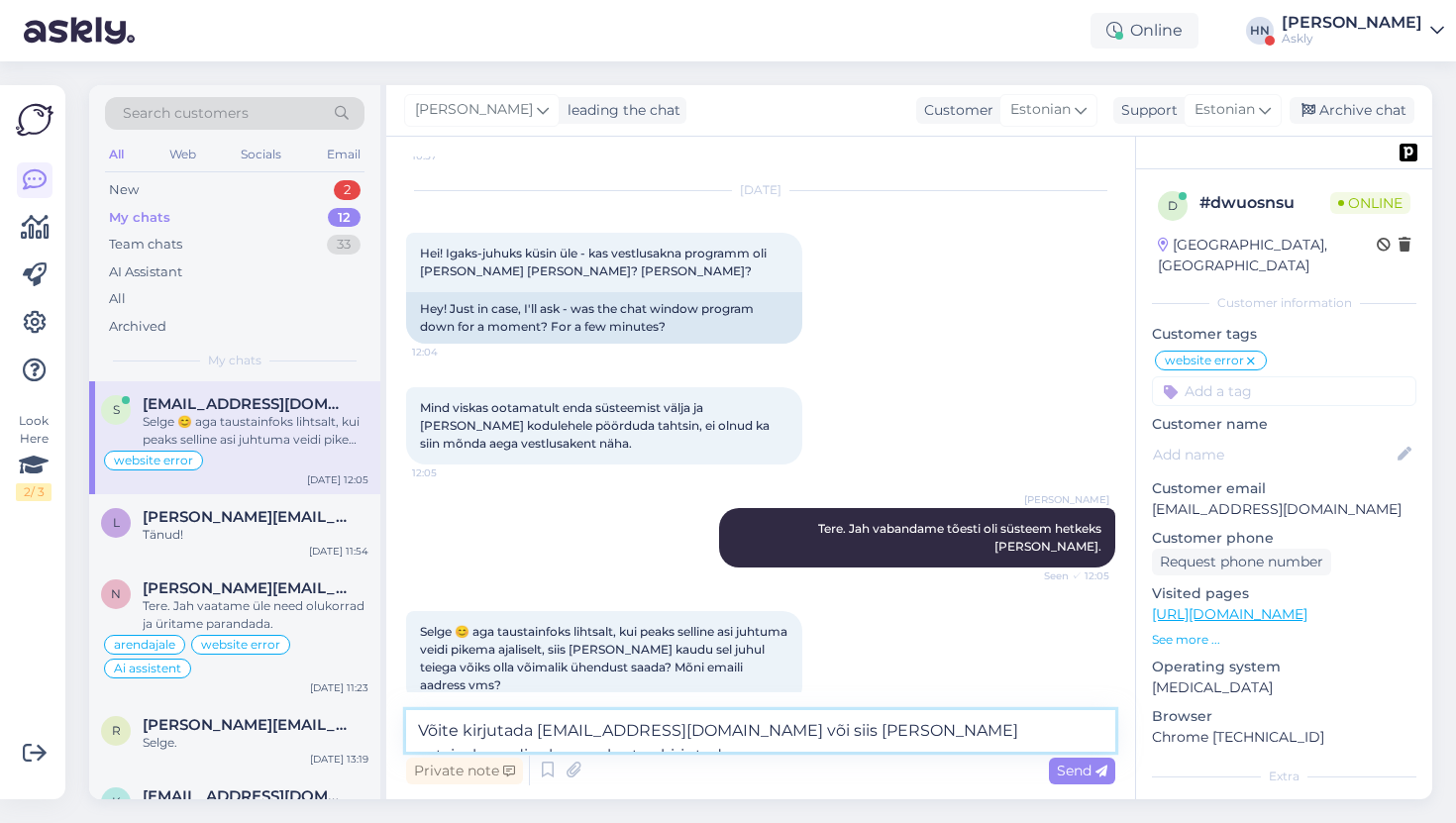 click on "Võite kirjutada info@askly.me või siis mõnes sotsiaalmeedias kus saab otse kirjutada." at bounding box center (761, 731) 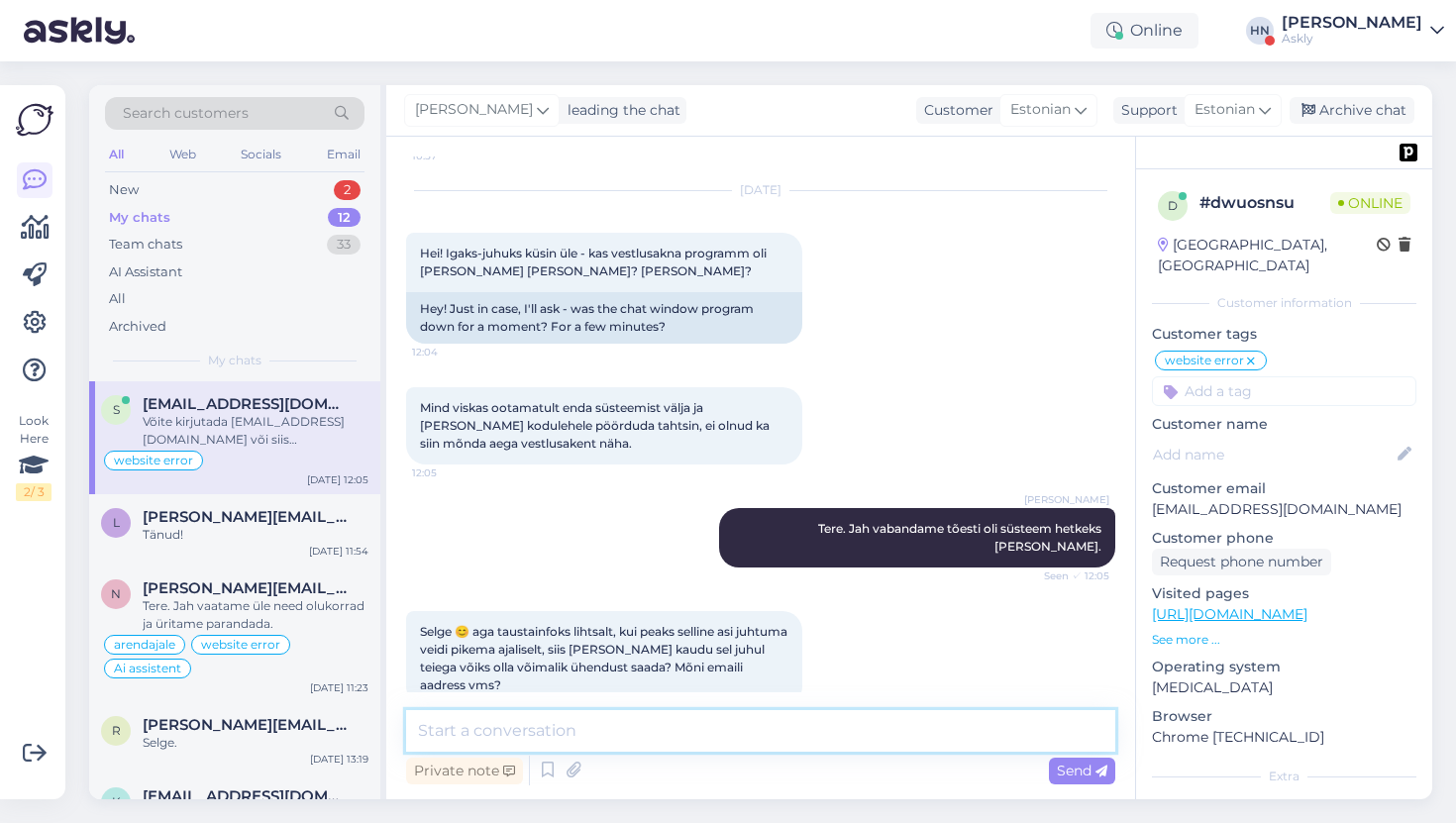 scroll, scrollTop: 825, scrollLeft: 0, axis: vertical 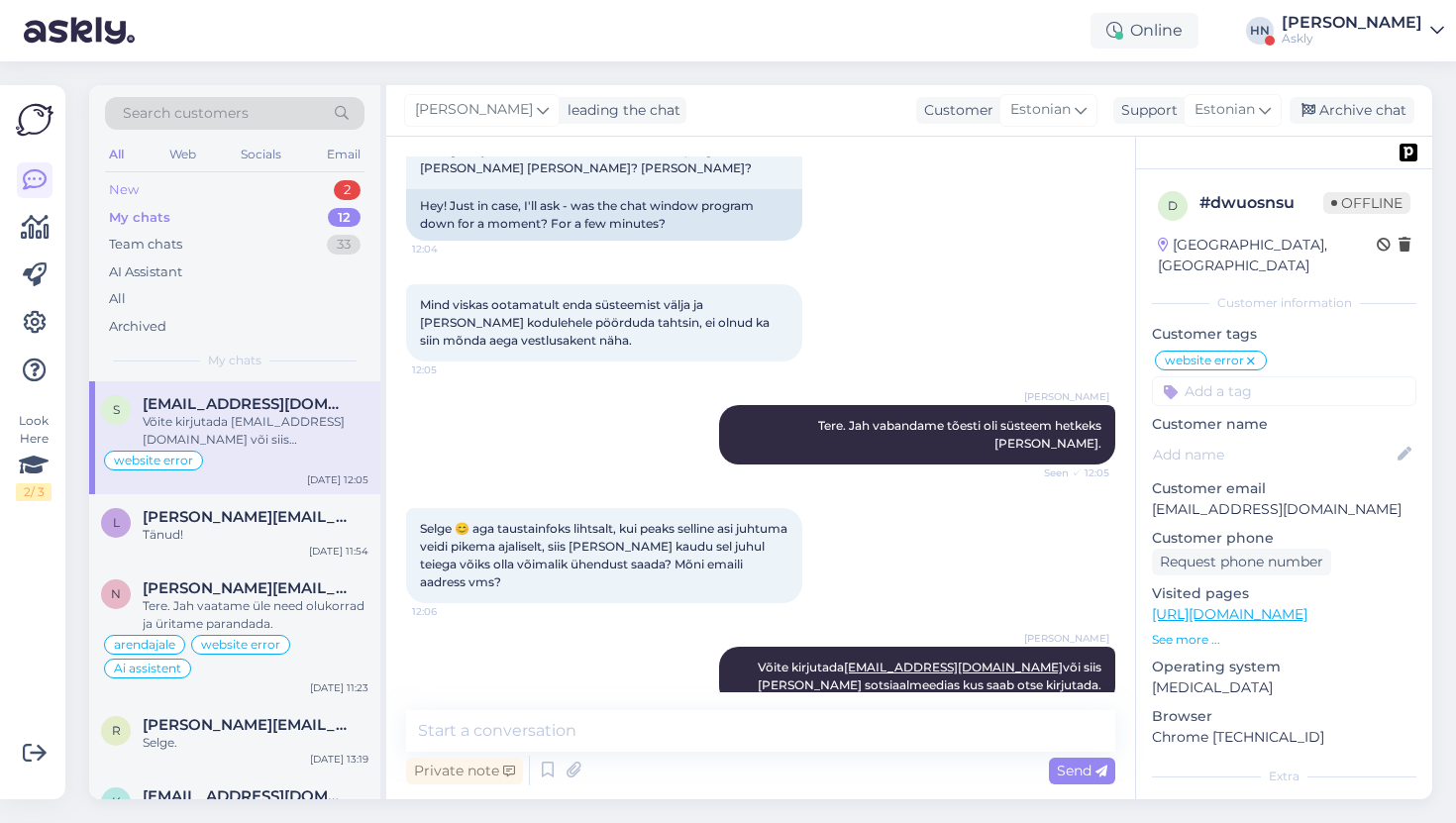 click on "New 2" at bounding box center [235, 190] 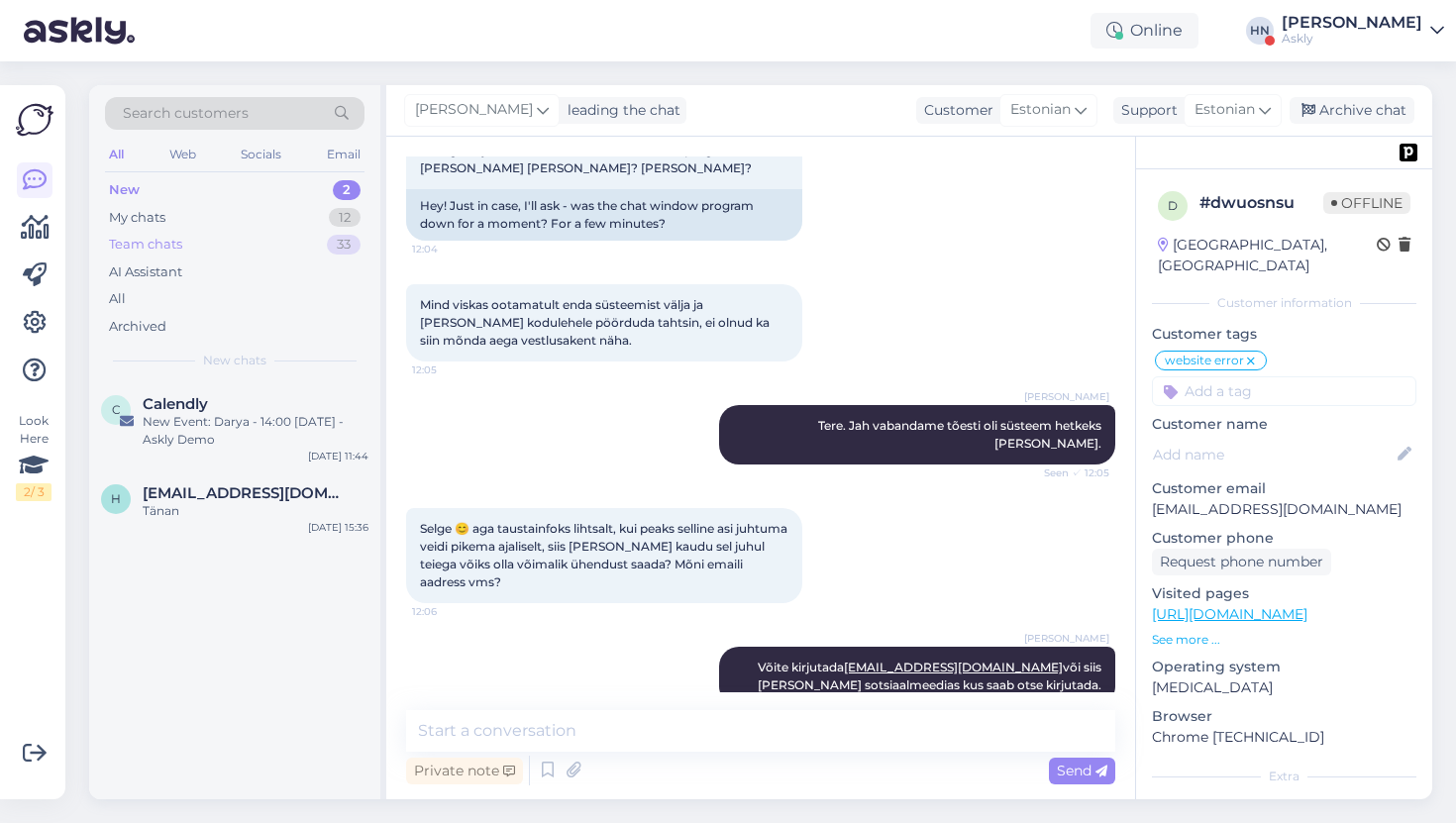 click on "Team chats 33" at bounding box center (235, 245) 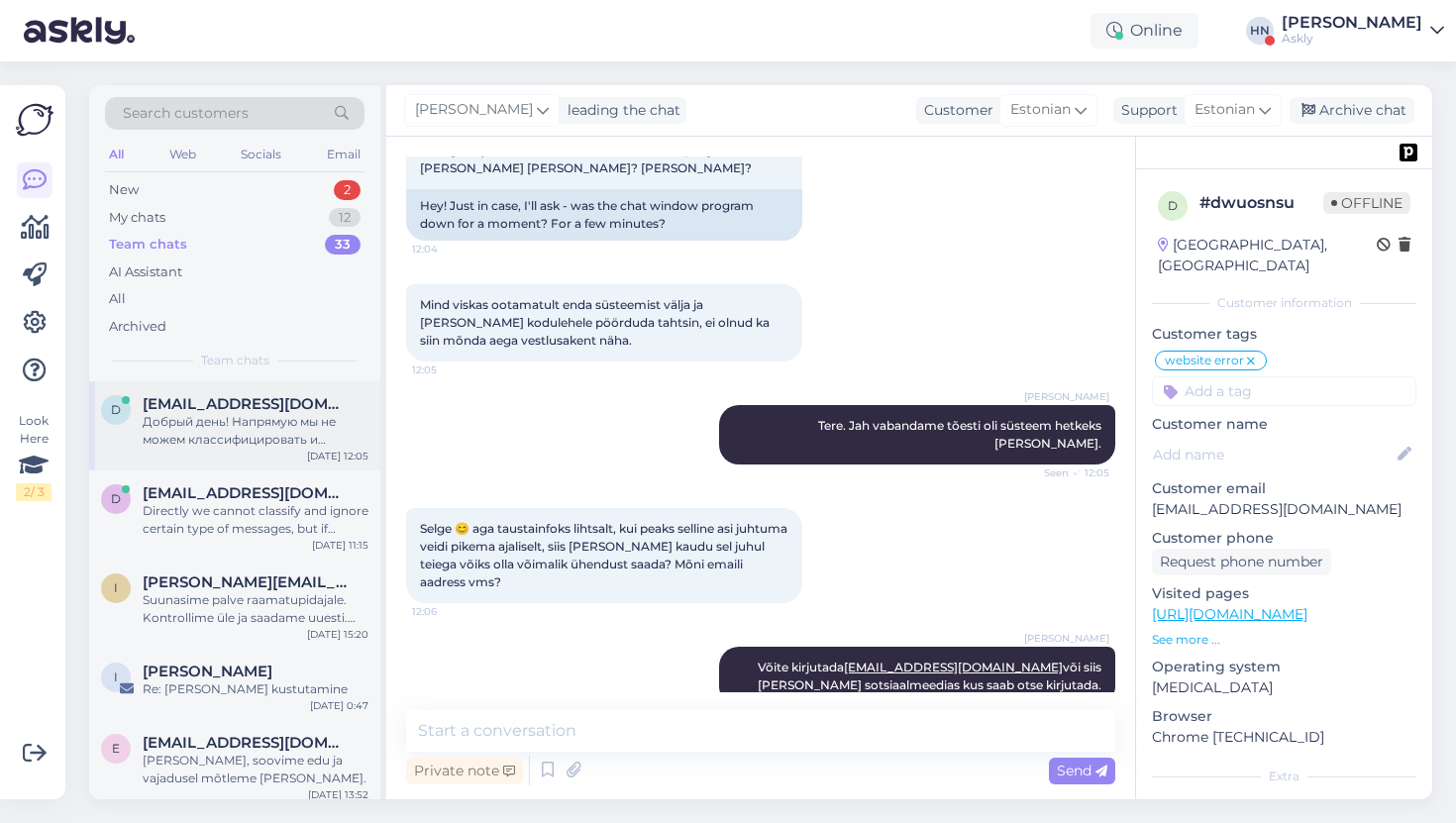 click on "dary.karot@gmail.com" at bounding box center [246, 404] 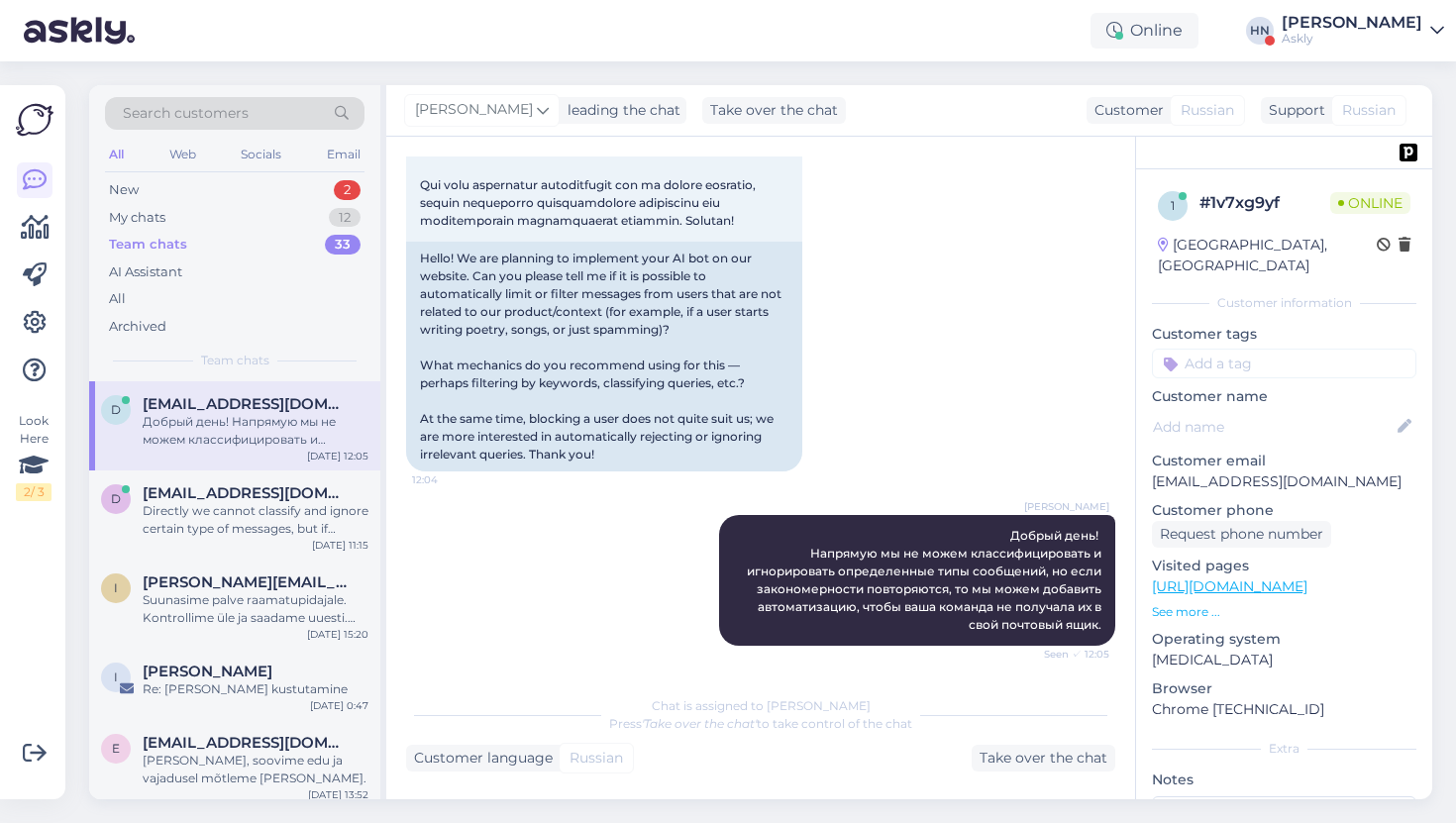 scroll, scrollTop: 311, scrollLeft: 0, axis: vertical 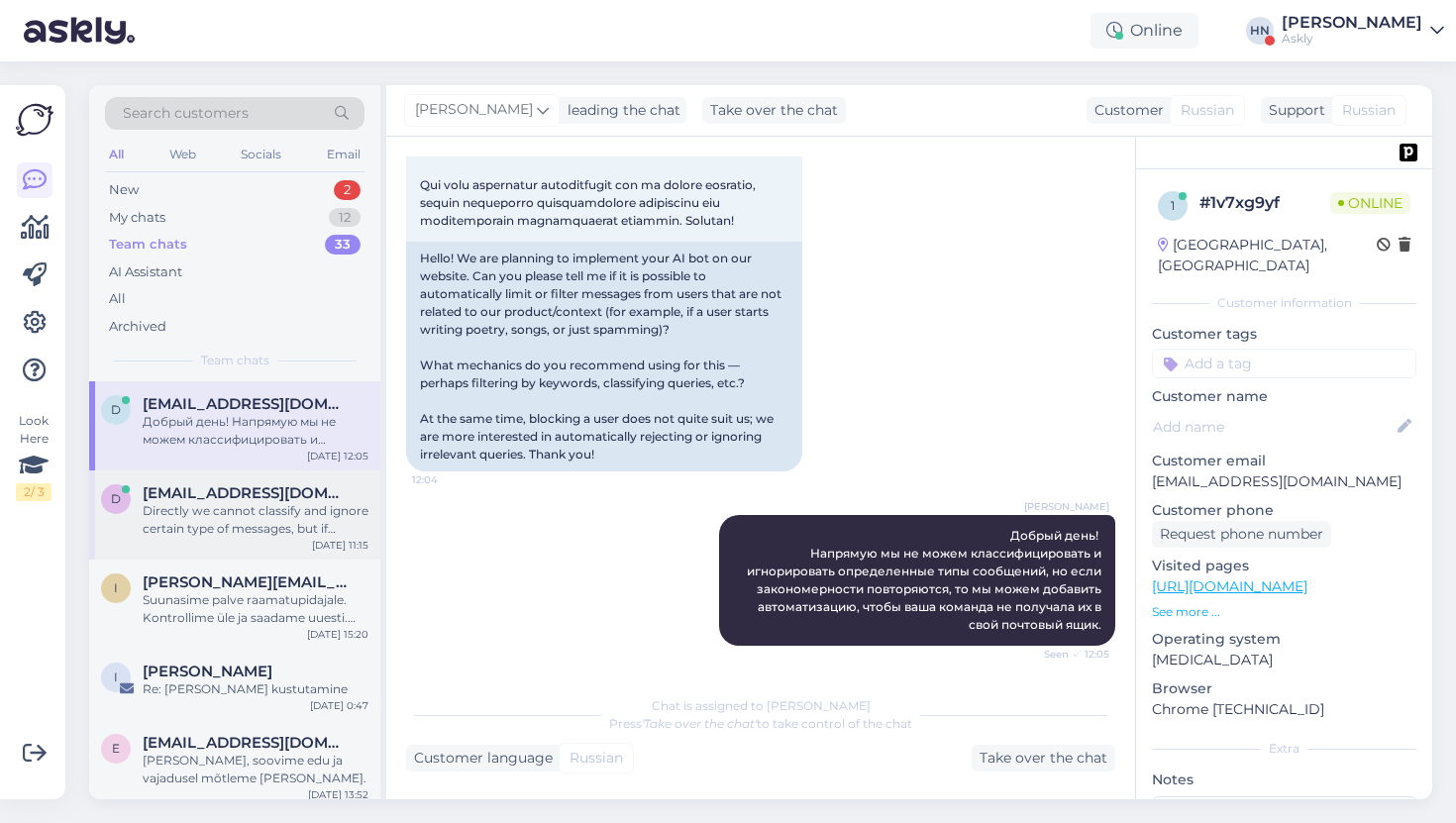 click on "daria.karotkaya@ohi-s.com" at bounding box center [246, 493] 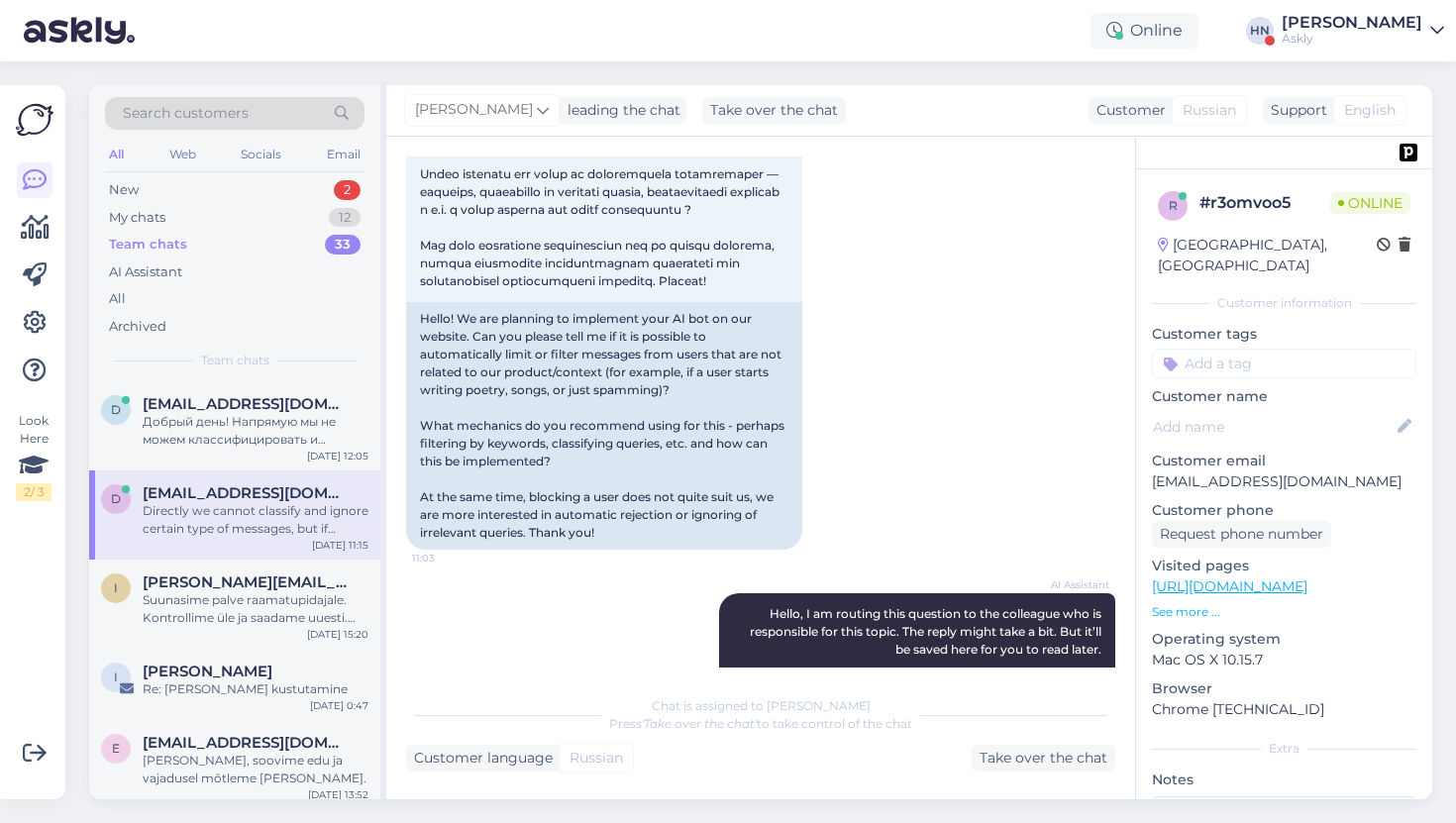 scroll, scrollTop: 1314, scrollLeft: 0, axis: vertical 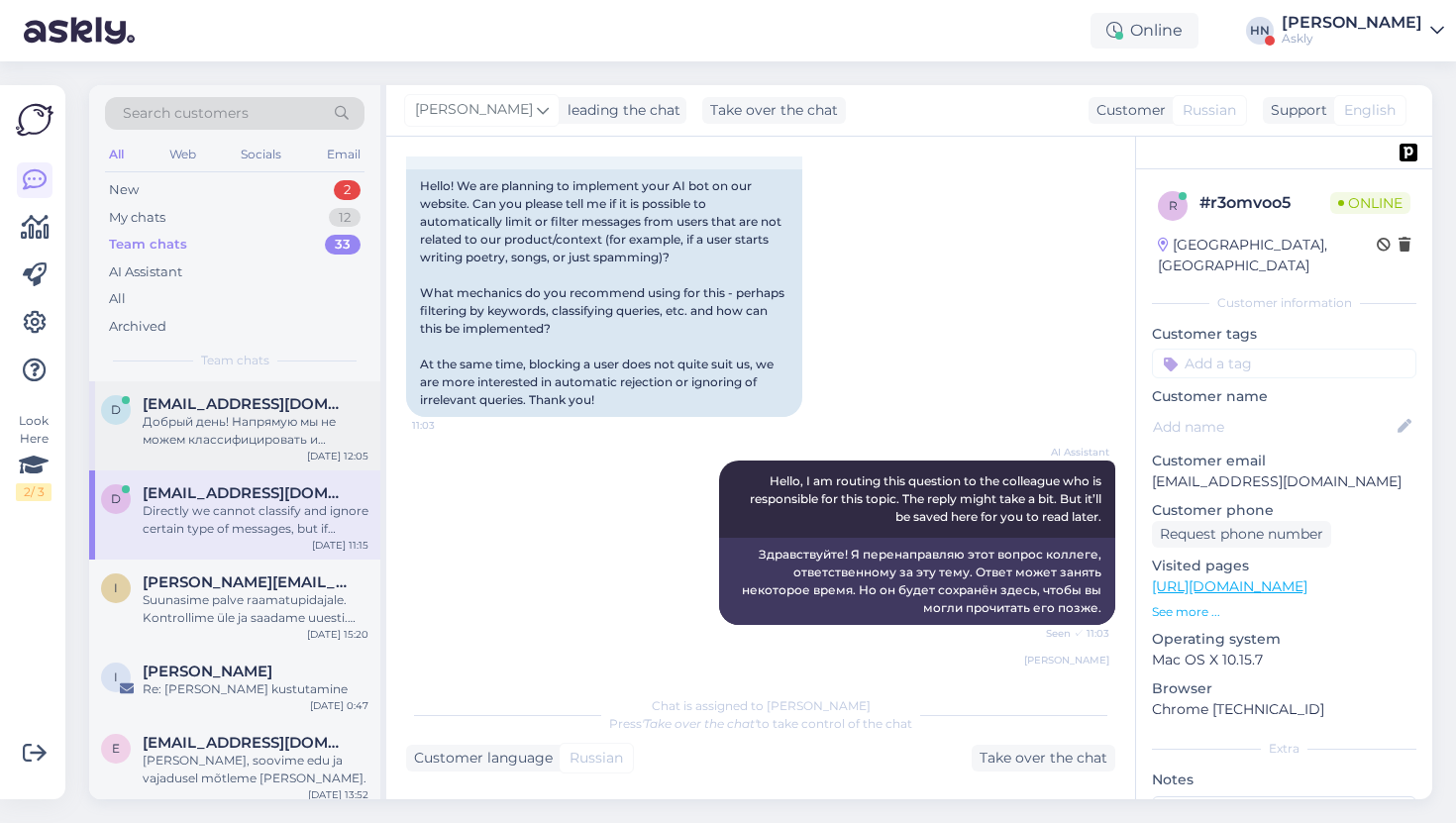 click on "Добрый день!
Напрямую мы не можем классифицировать и игнорировать определенные типы сообщений, но если закономерности повторяются, то мы можем добавить автоматизацию, чтобы ваша команда не получала их в свой почтовый ящик." at bounding box center [256, 431] 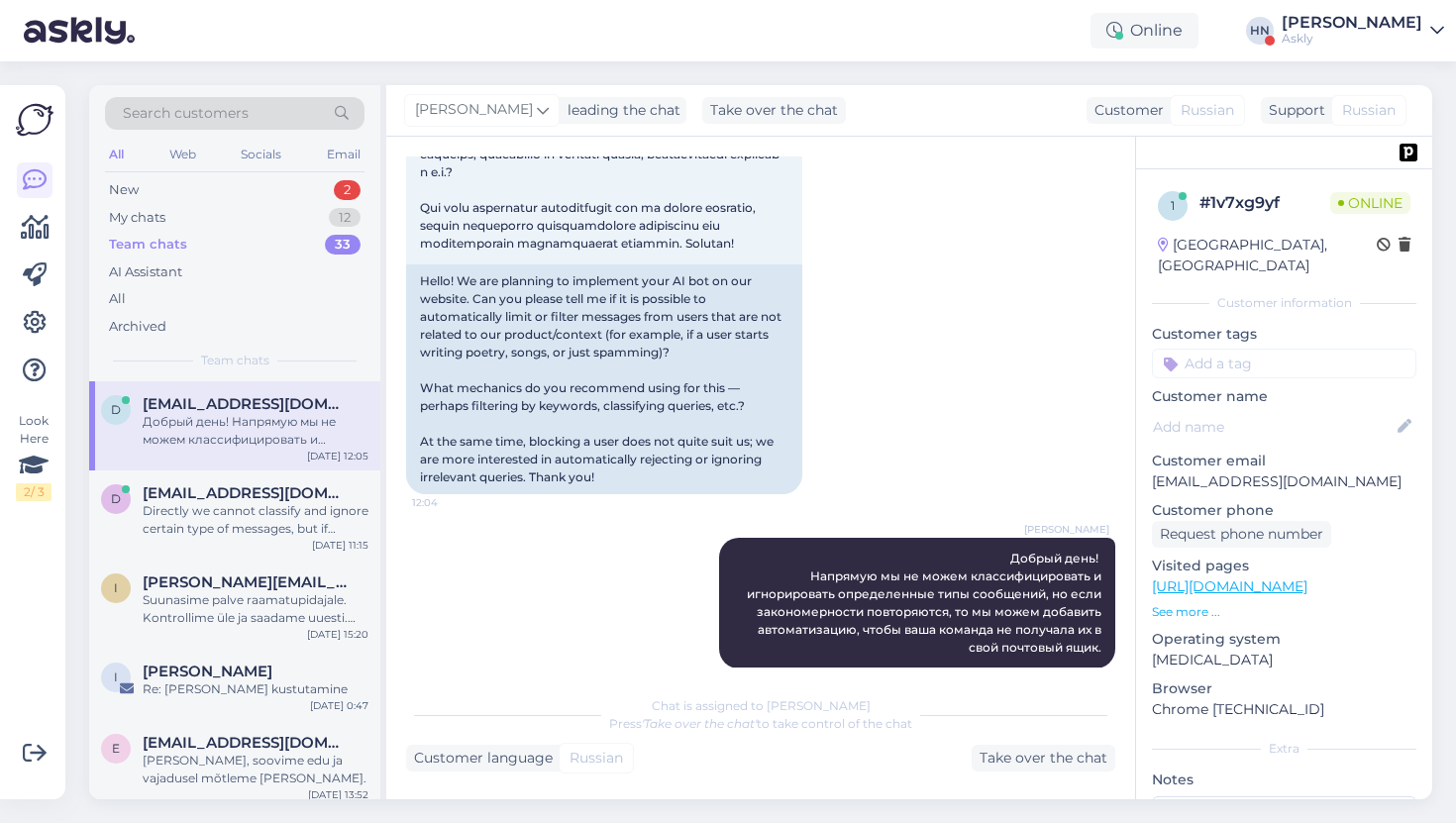 scroll, scrollTop: 259, scrollLeft: 0, axis: vertical 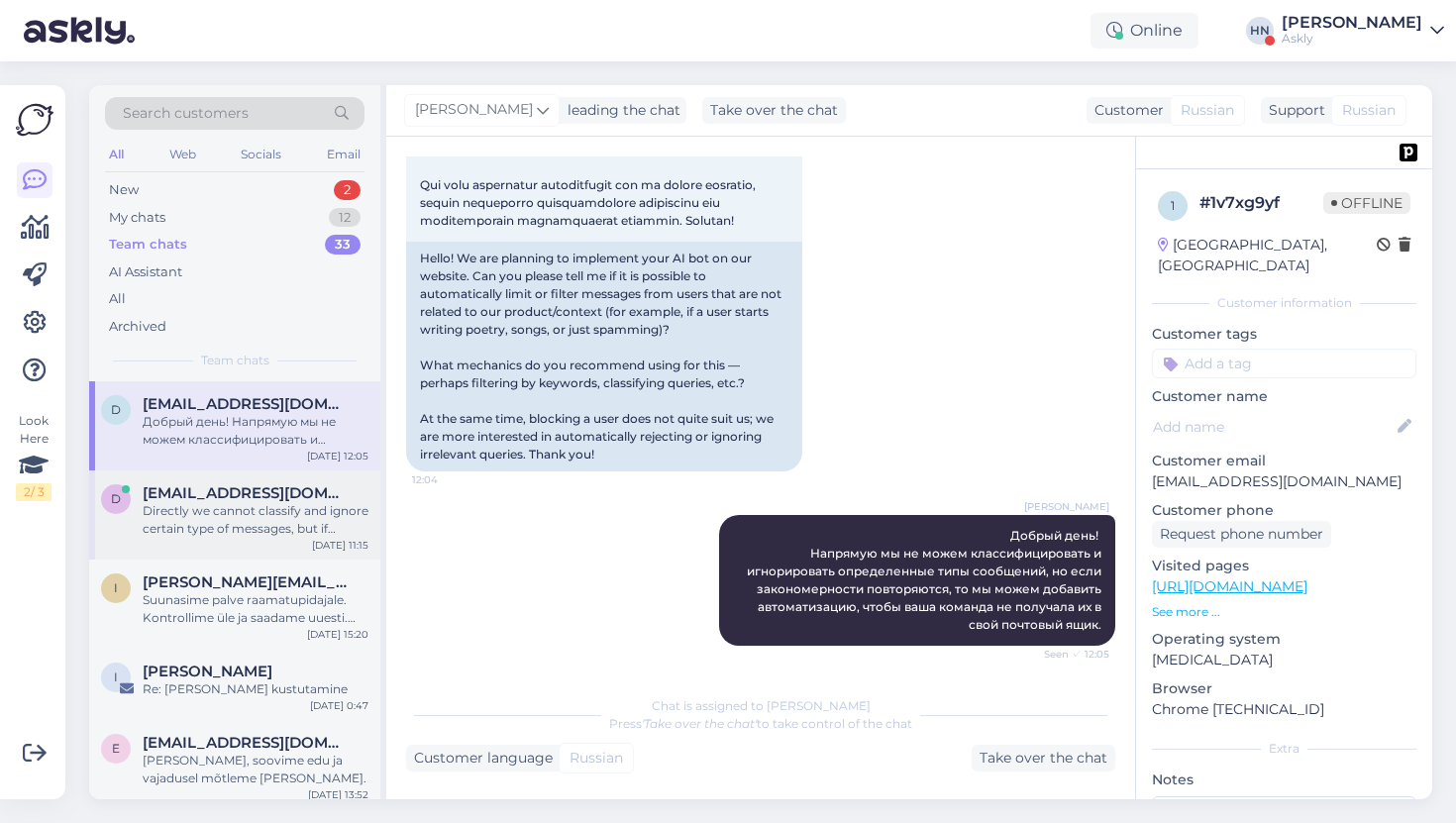 click on "Directly we cannot classify and ignore certain type of messages, but if patterns are repeating then at some point we can add automation so your team does not get them in their inbox." at bounding box center (256, 520) 